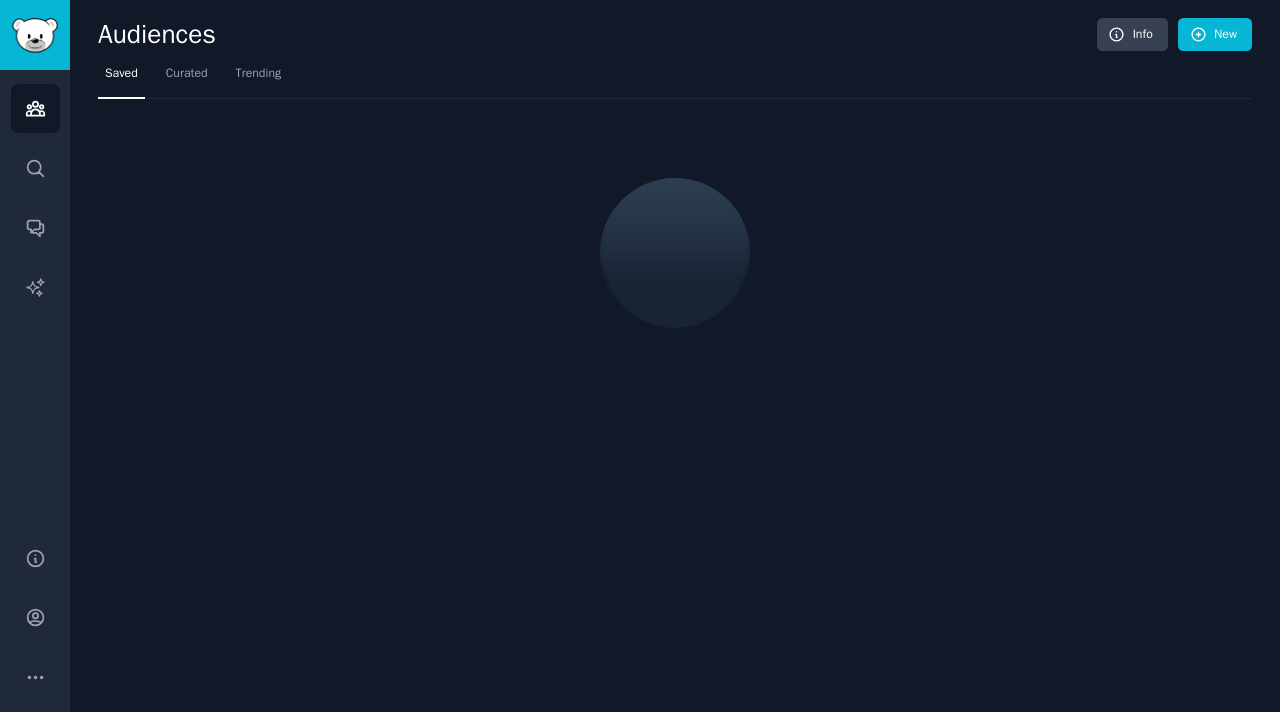 scroll, scrollTop: 0, scrollLeft: 0, axis: both 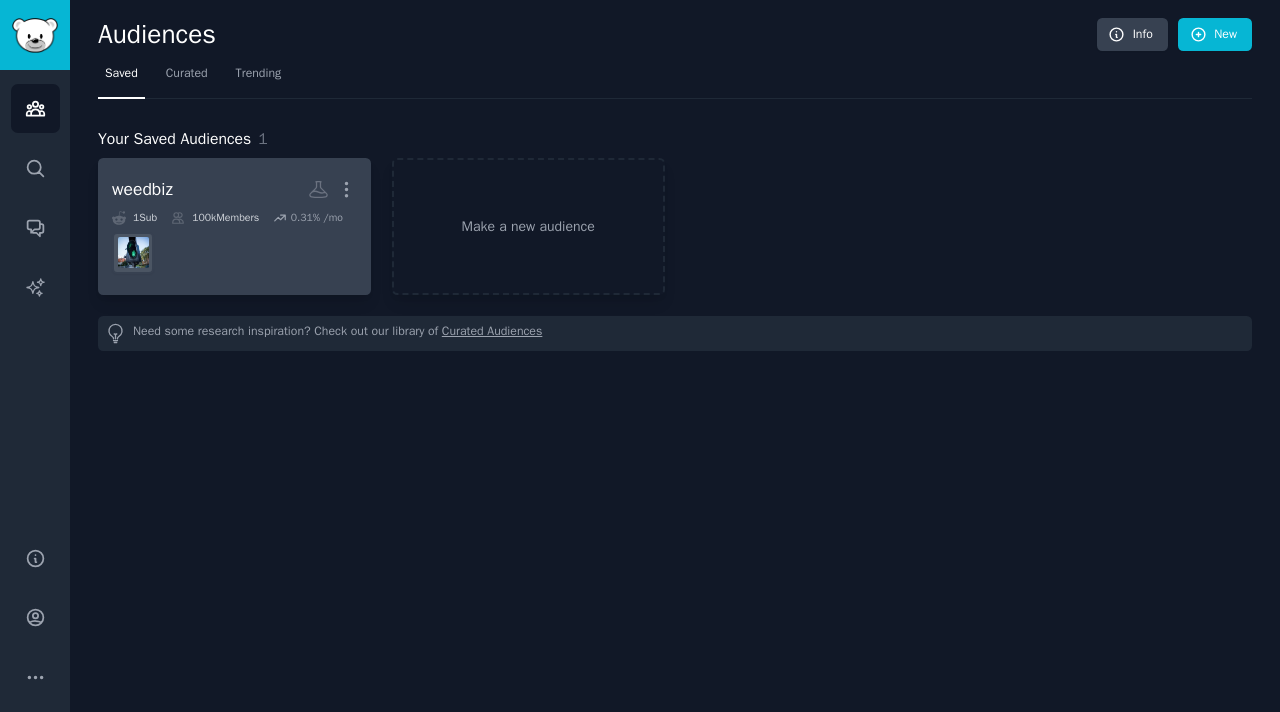 click at bounding box center [234, 253] 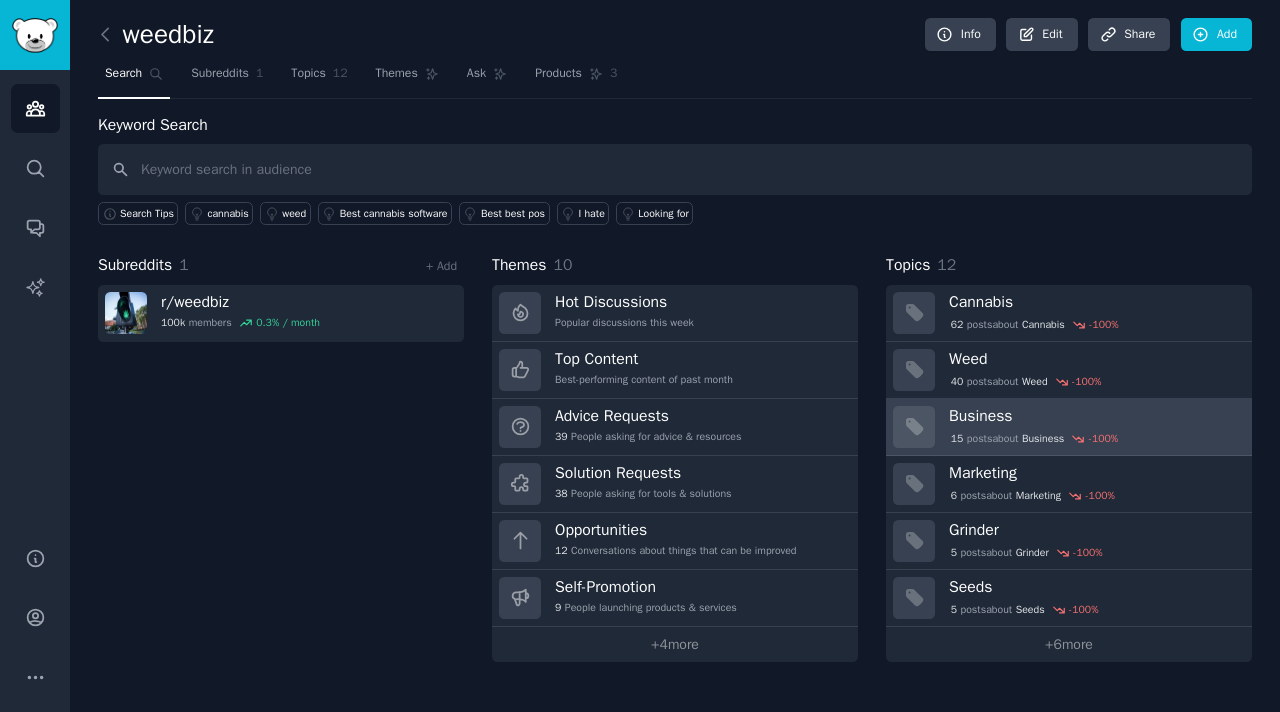 click on "15  post s  about  Business -100 %" at bounding box center (1093, 439) 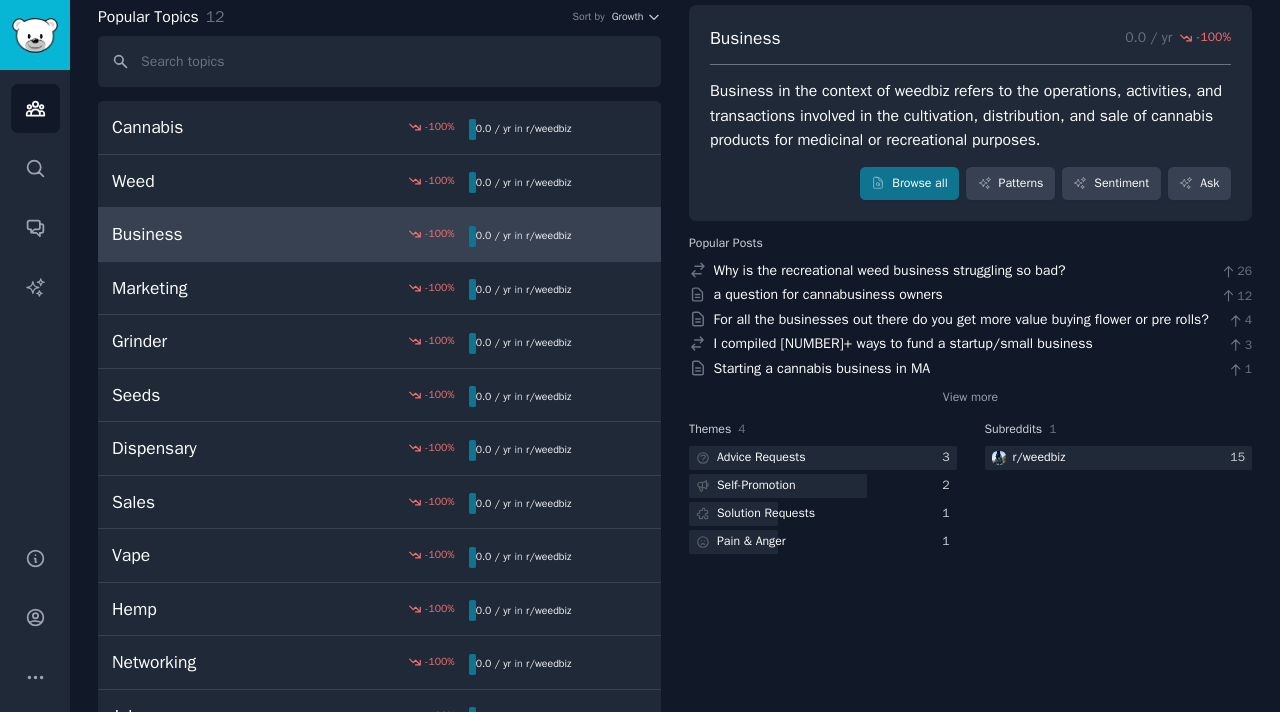scroll, scrollTop: 0, scrollLeft: 0, axis: both 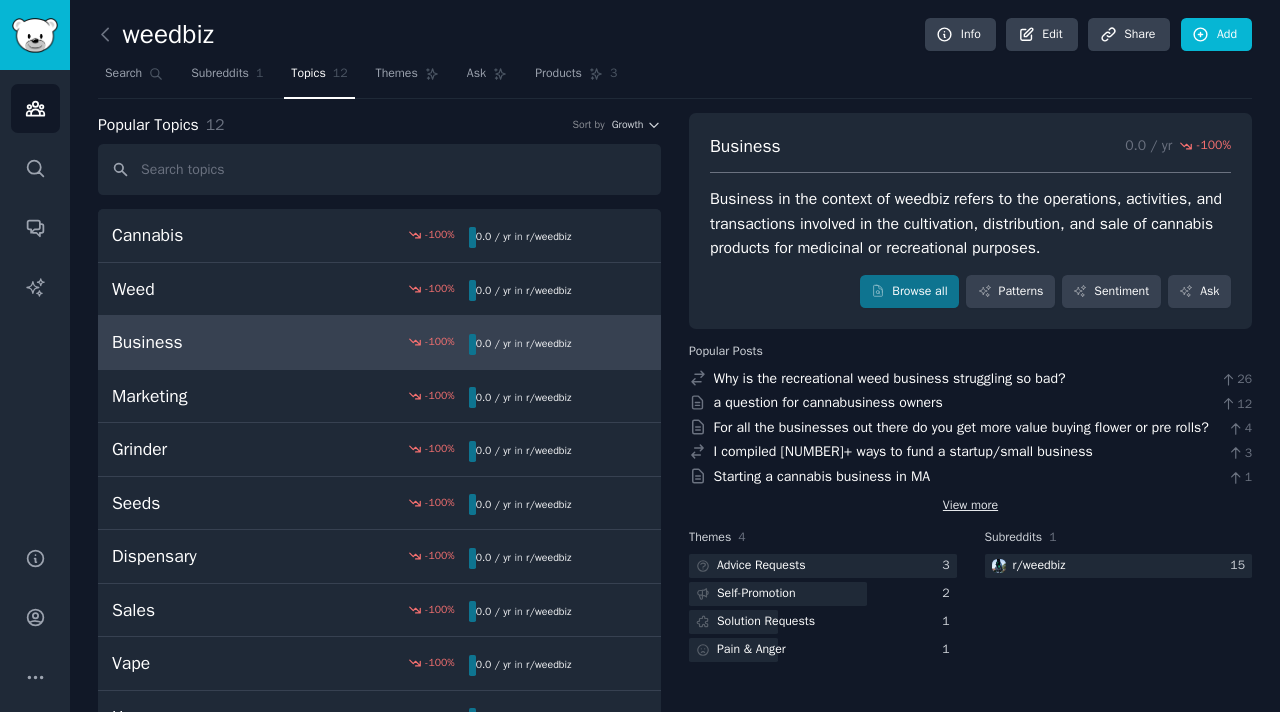 click on "View more" at bounding box center (970, 506) 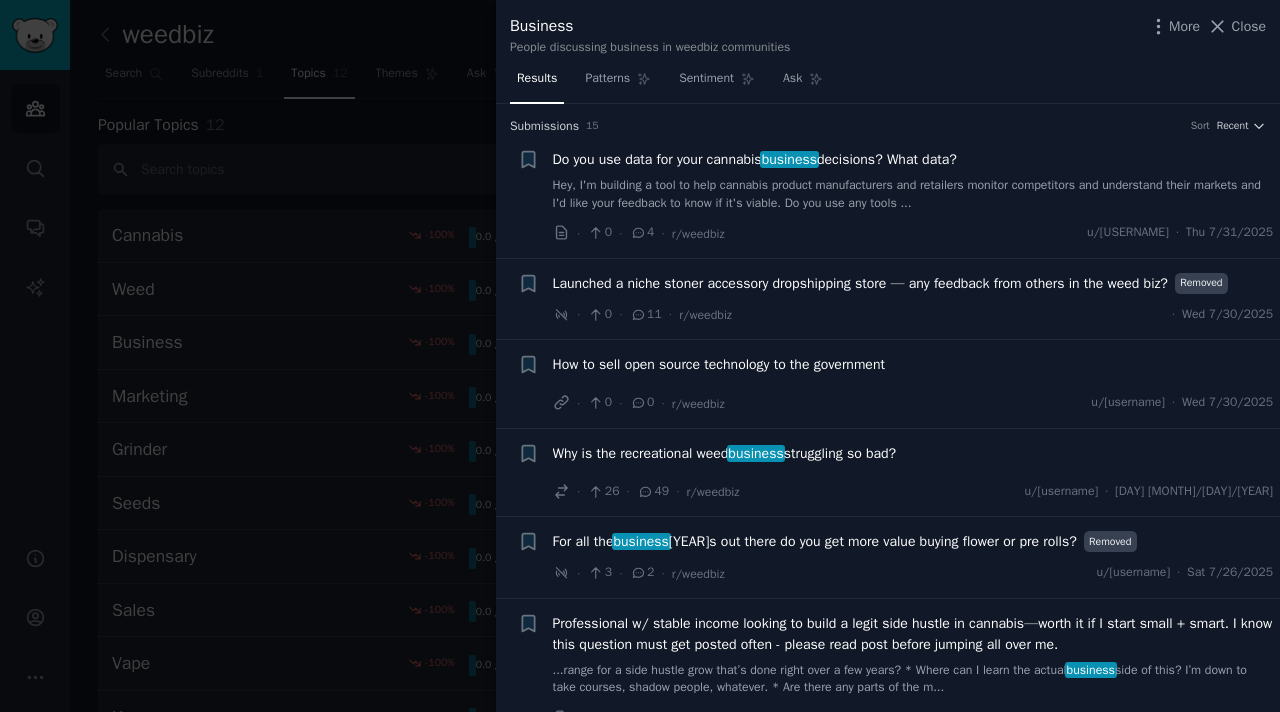 click on "Hey, I'm building a tool to help cannabis product manufacturers and retailers monitor competitors and understand their markets and I'd like your feedback to know if it's viable.
Do you use any tools ..." at bounding box center (913, 194) 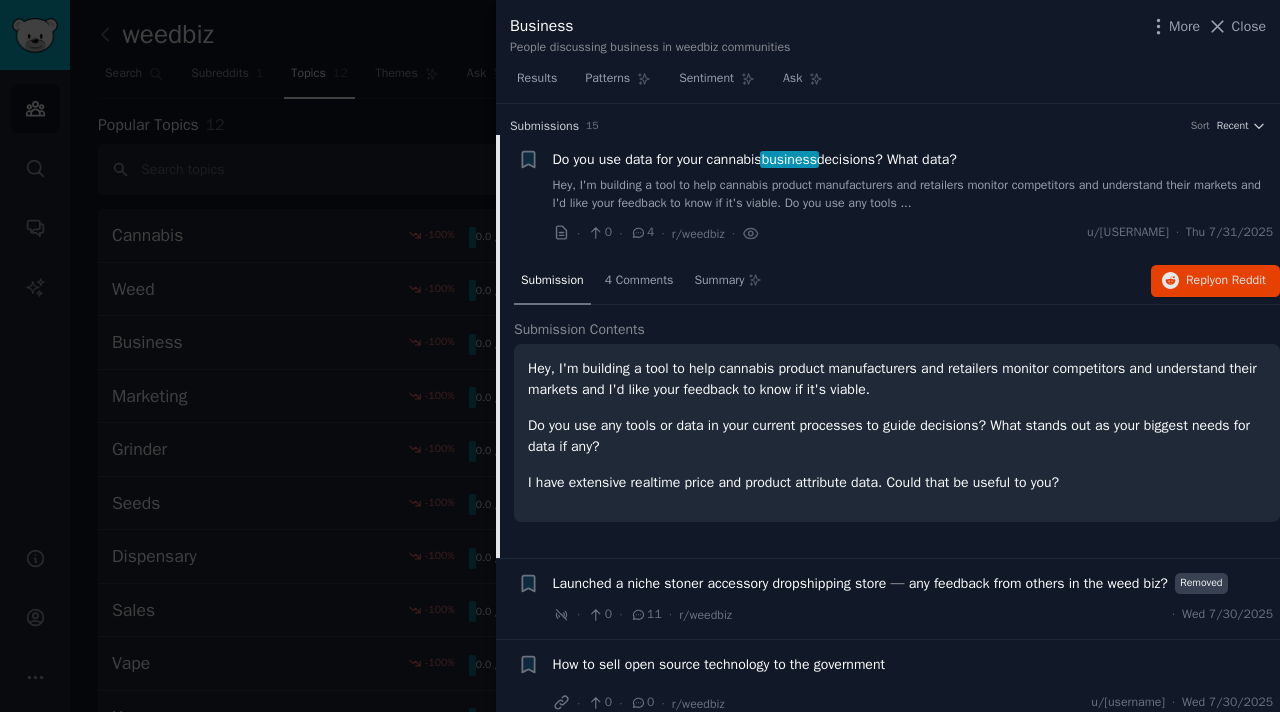 scroll, scrollTop: 31, scrollLeft: 0, axis: vertical 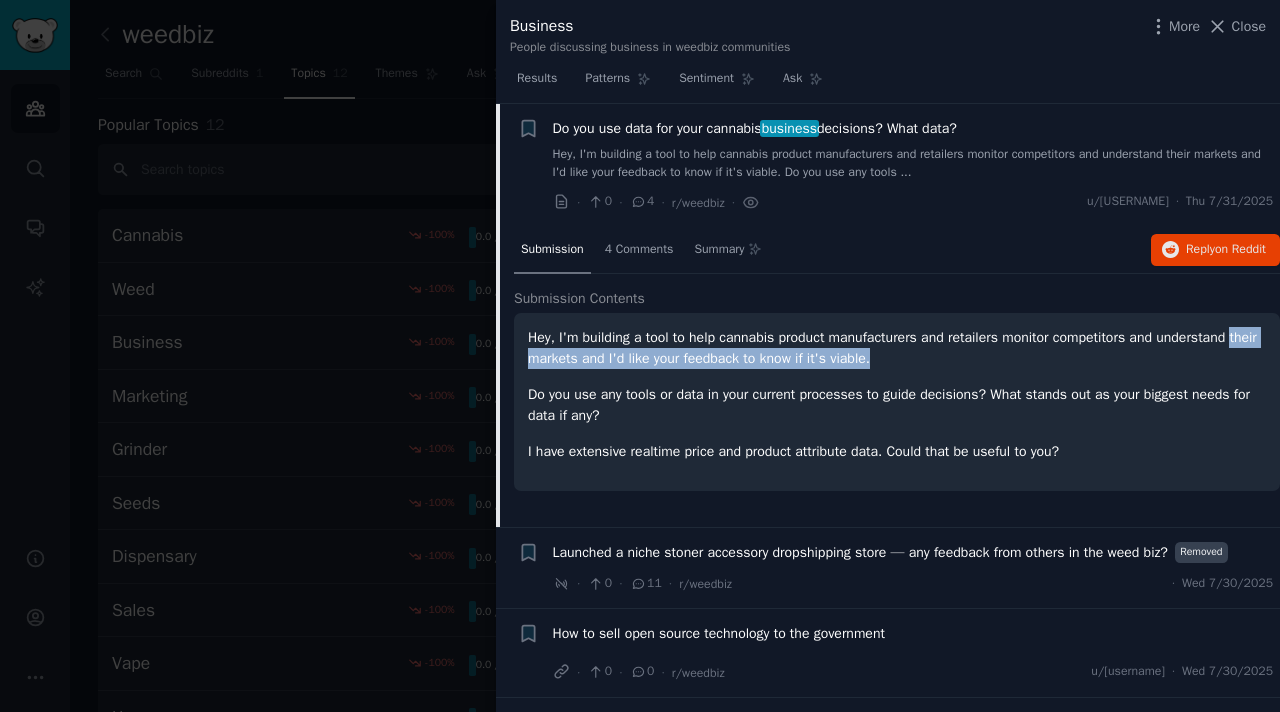 drag, startPoint x: 931, startPoint y: 362, endPoint x: 527, endPoint y: 351, distance: 404.14972 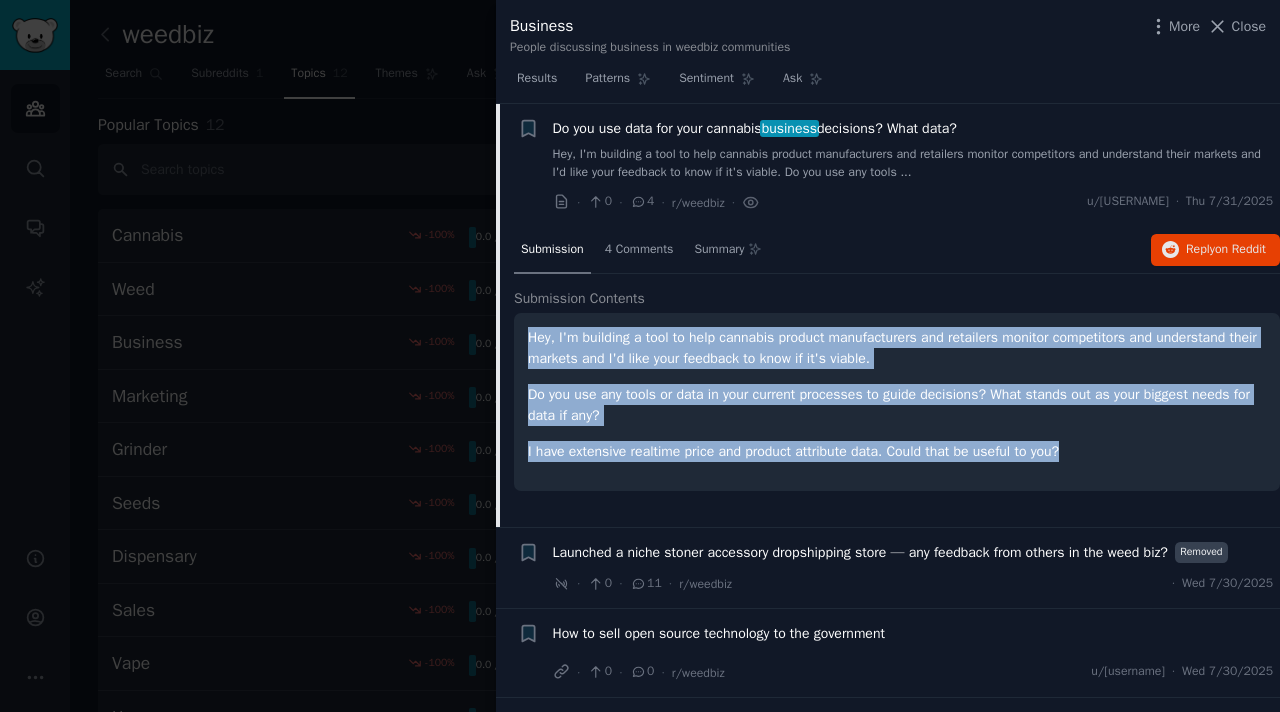 drag, startPoint x: 532, startPoint y: 335, endPoint x: 1129, endPoint y: 457, distance: 609.3382 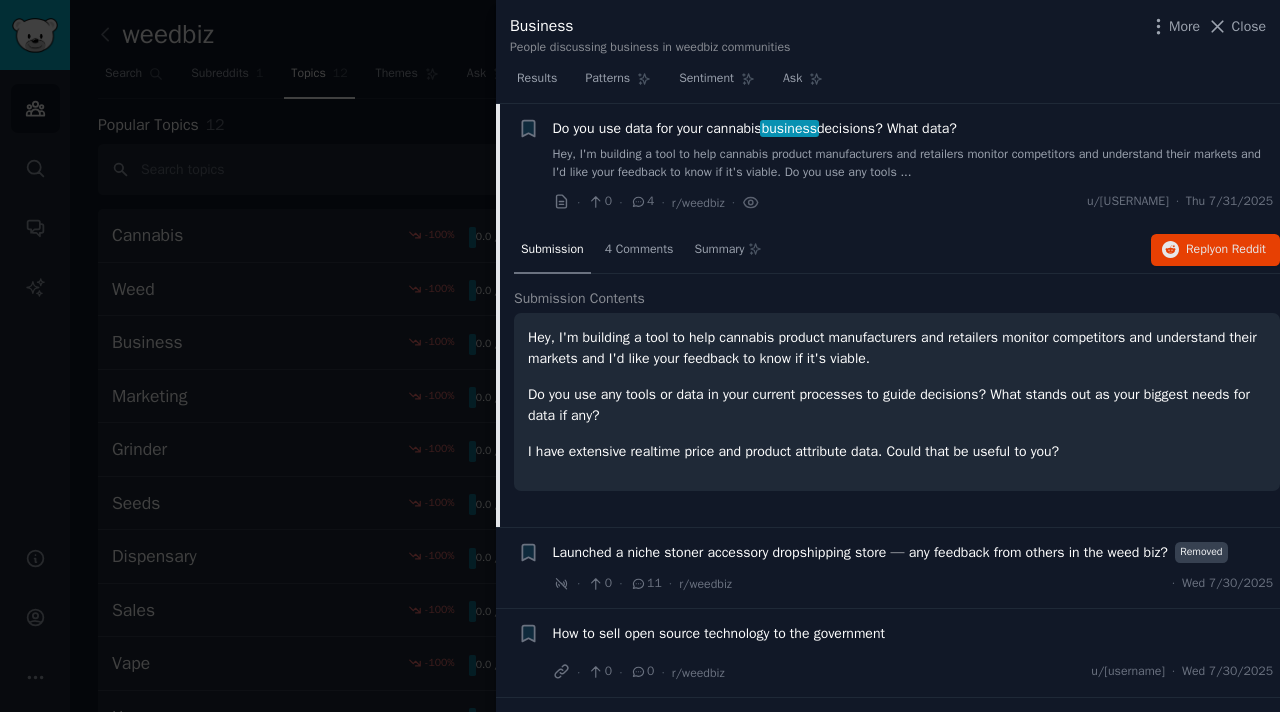 click on "Hey, I'm building a tool to help cannabis product manufacturers and retailers monitor competitors and understand their markets and I'd like your feedback to know if it's viable." at bounding box center (897, 348) 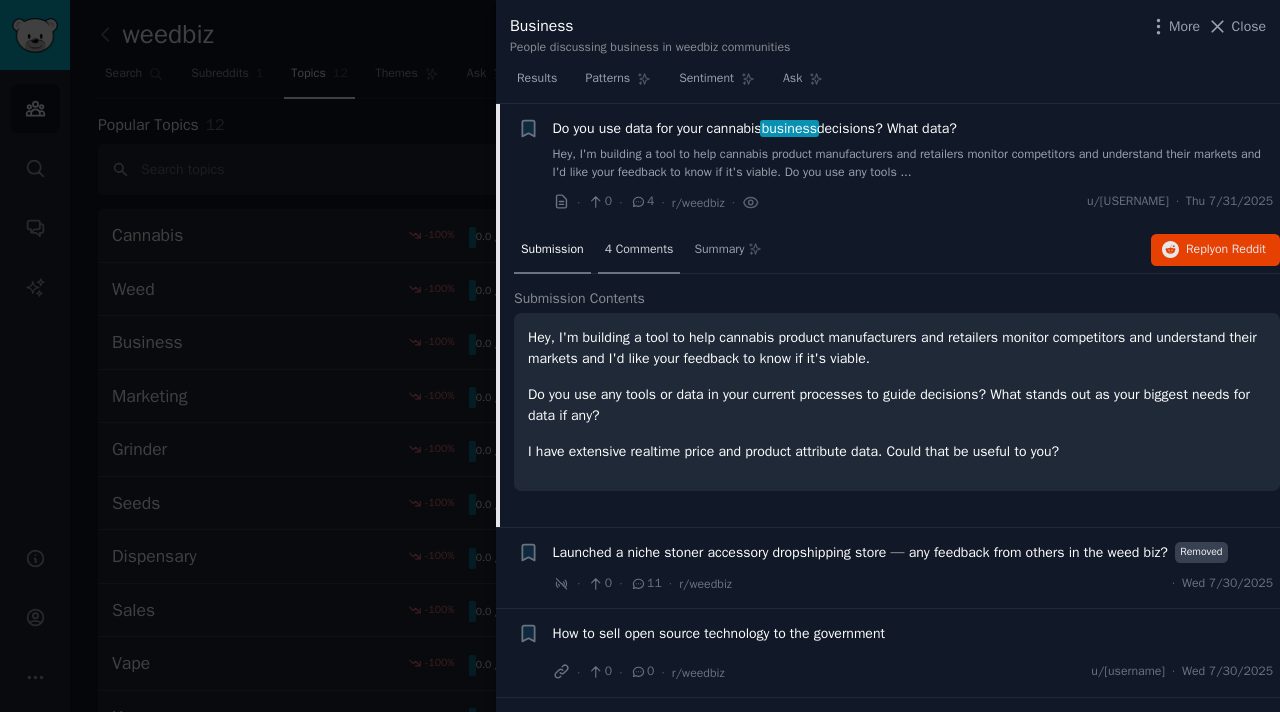 click on "4 Comments" at bounding box center (639, 250) 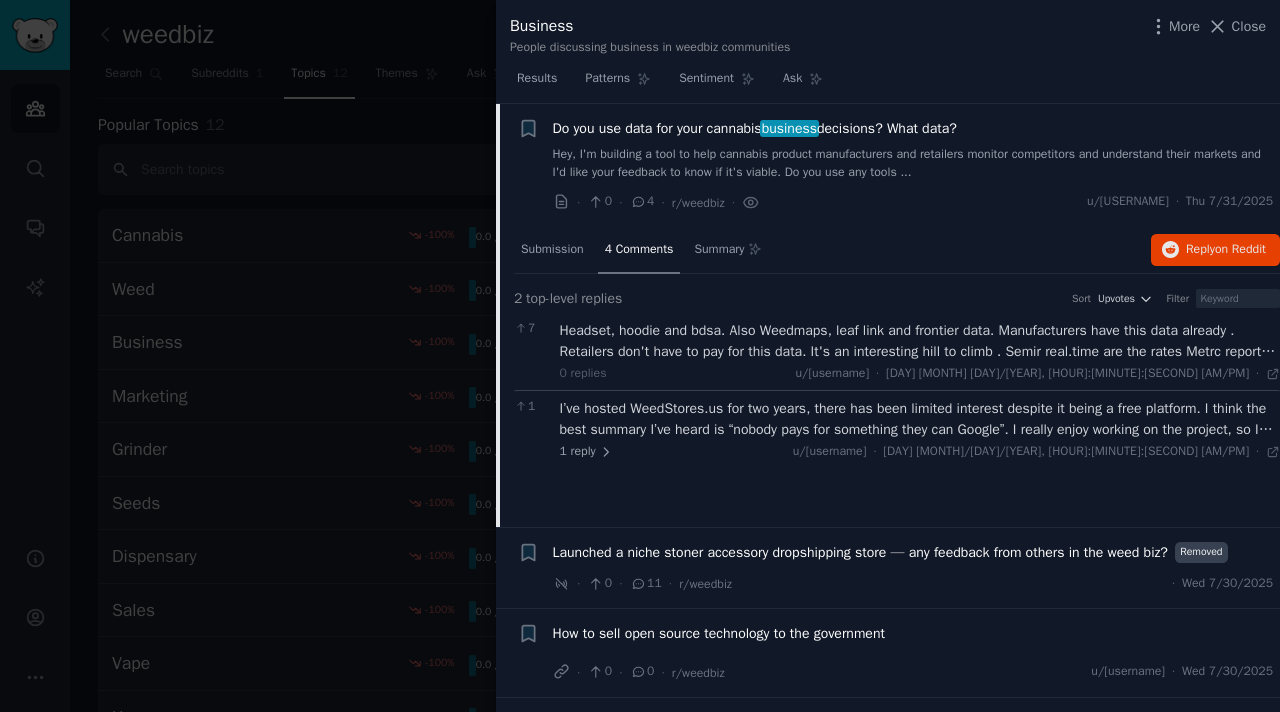 scroll, scrollTop: 35, scrollLeft: 0, axis: vertical 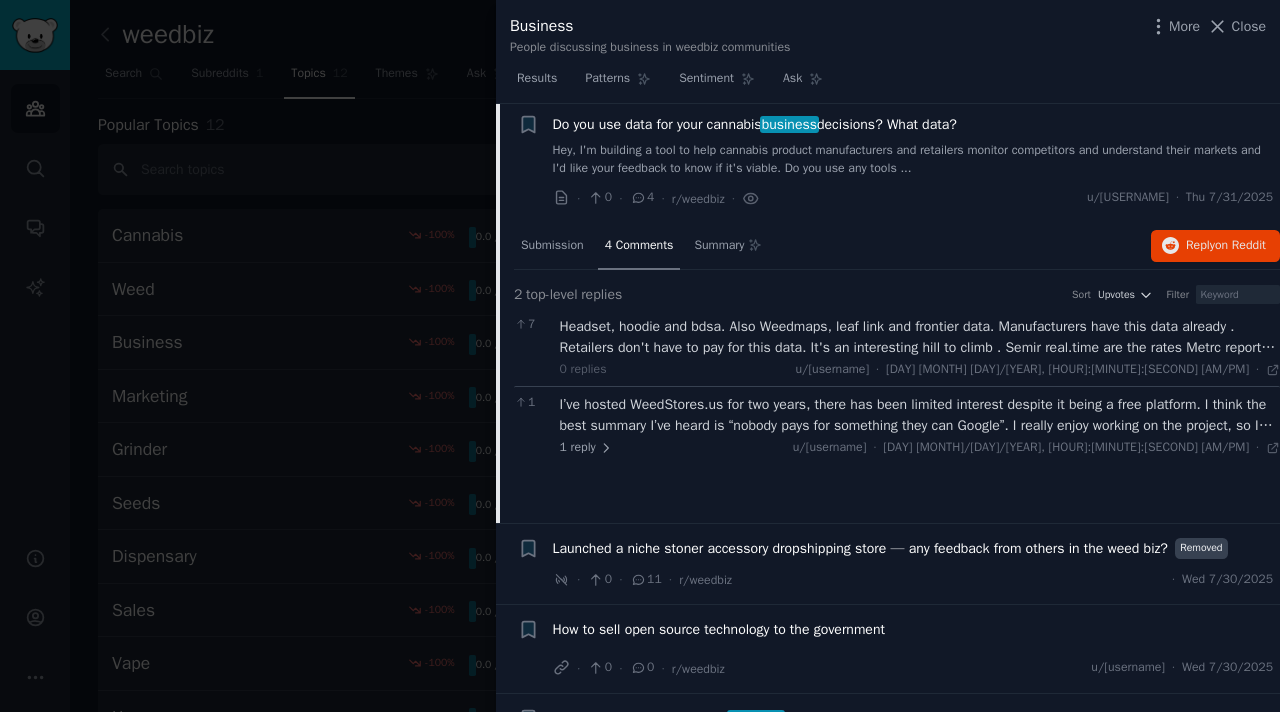 click on "Headset, hoodie and bdsa.
Also Weedmaps, leaf link and frontier data.
Manufacturers have this data already .
Retailers don't have to pay for this data.
It's an interesting hill to climb .
Semir real.time are the rates Metrc reports and data" at bounding box center (920, 337) 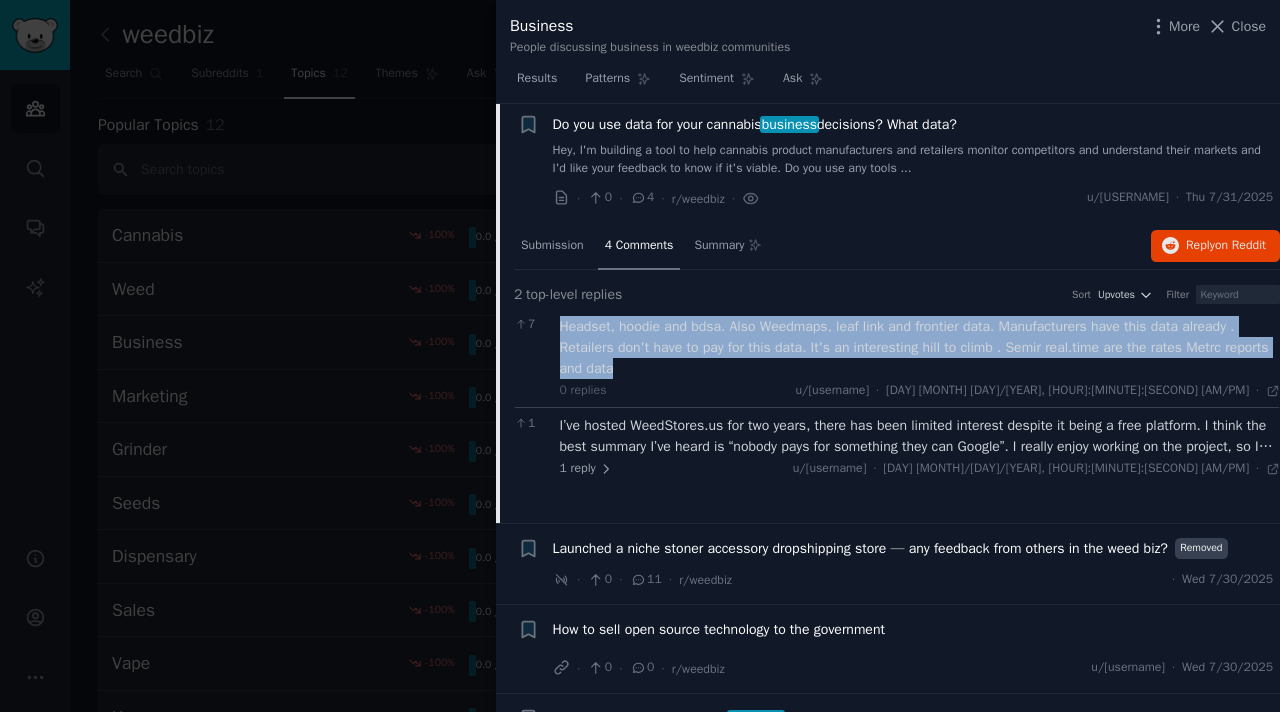 drag, startPoint x: 676, startPoint y: 368, endPoint x: 563, endPoint y: 336, distance: 117.4436 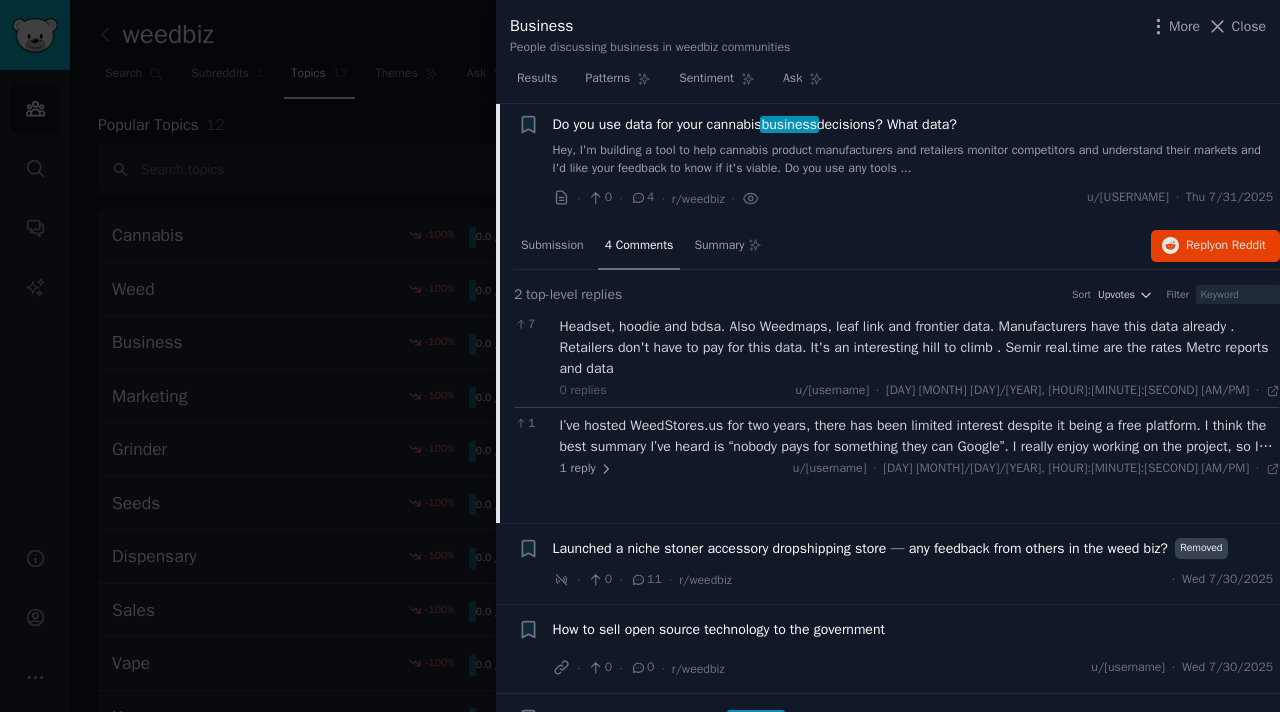 click on "I’ve hosted WeedStores.us for two years, there has been limited interest despite it being a free platform. I think the best summary I’ve heard is “nobody pays for something they can Google”.
I really enjoy working on the project, so I pay out of pocket to host it. That’s my experience, hope it’s not discouraging.
Keep us posted!" at bounding box center [920, 436] 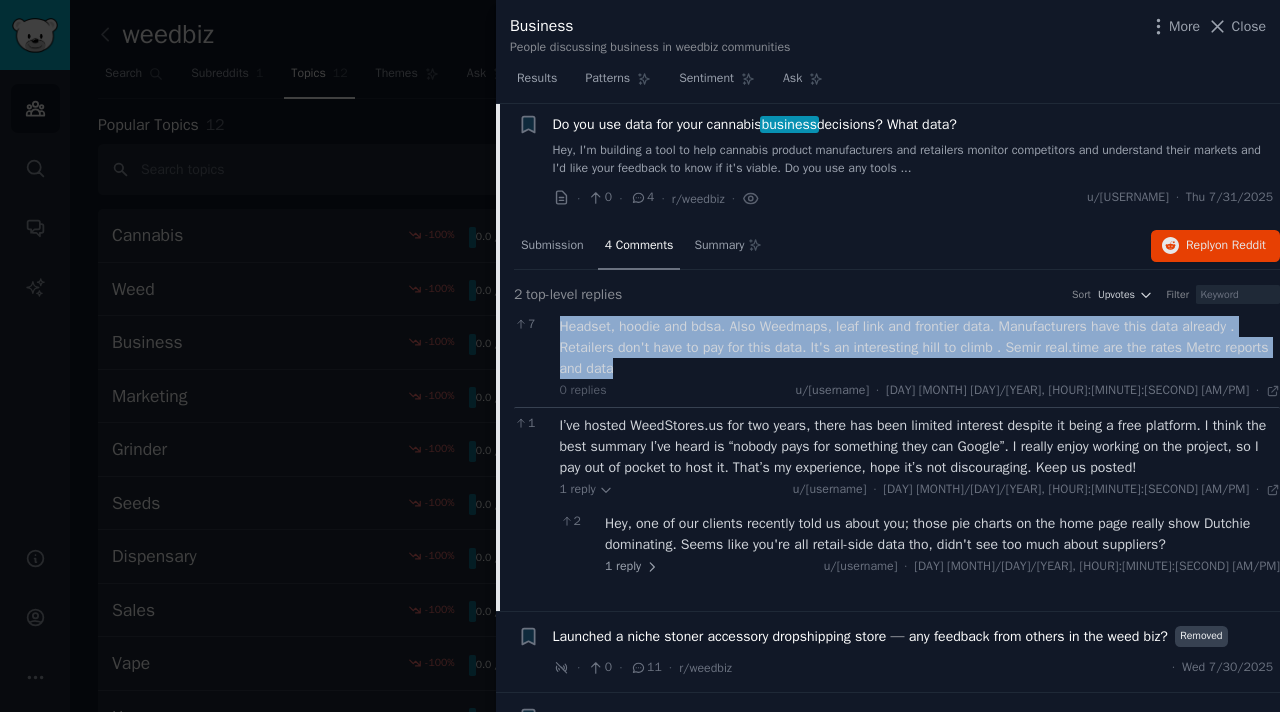 drag, startPoint x: 657, startPoint y: 367, endPoint x: 538, endPoint y: 338, distance: 122.48265 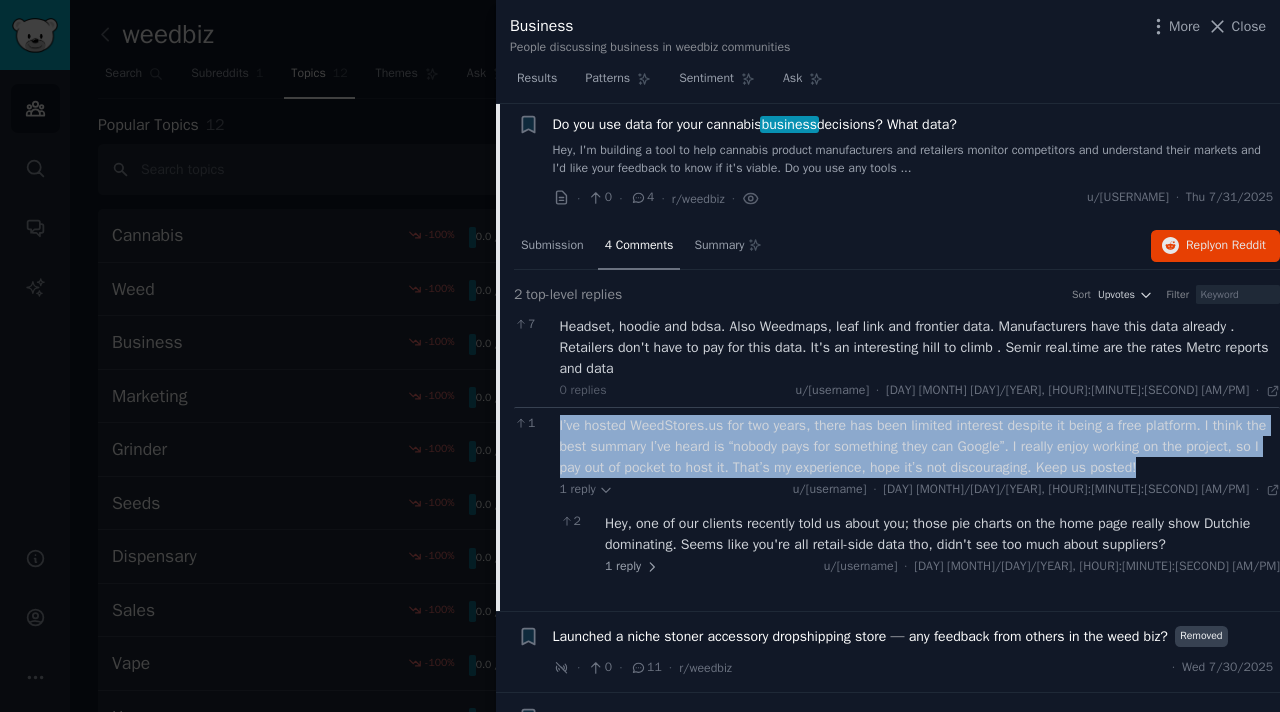 drag, startPoint x: 1251, startPoint y: 471, endPoint x: 951, endPoint y: 408, distance: 306.54364 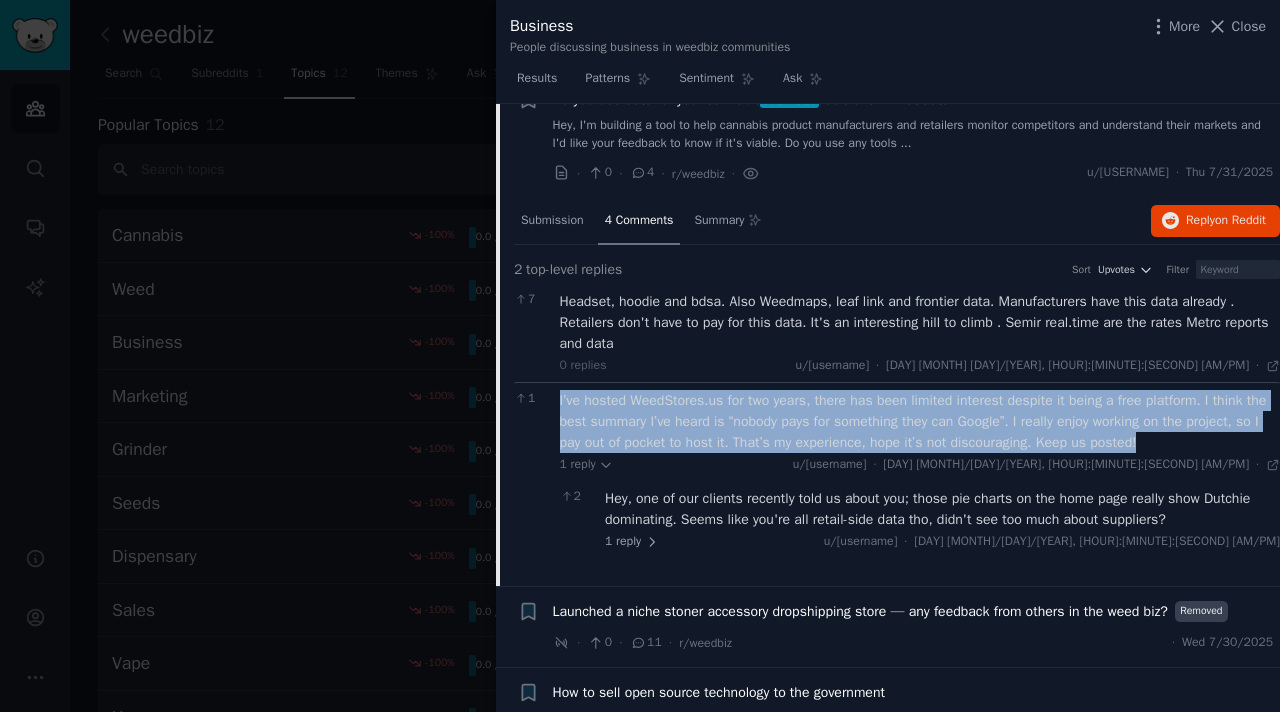 scroll, scrollTop: 61, scrollLeft: 0, axis: vertical 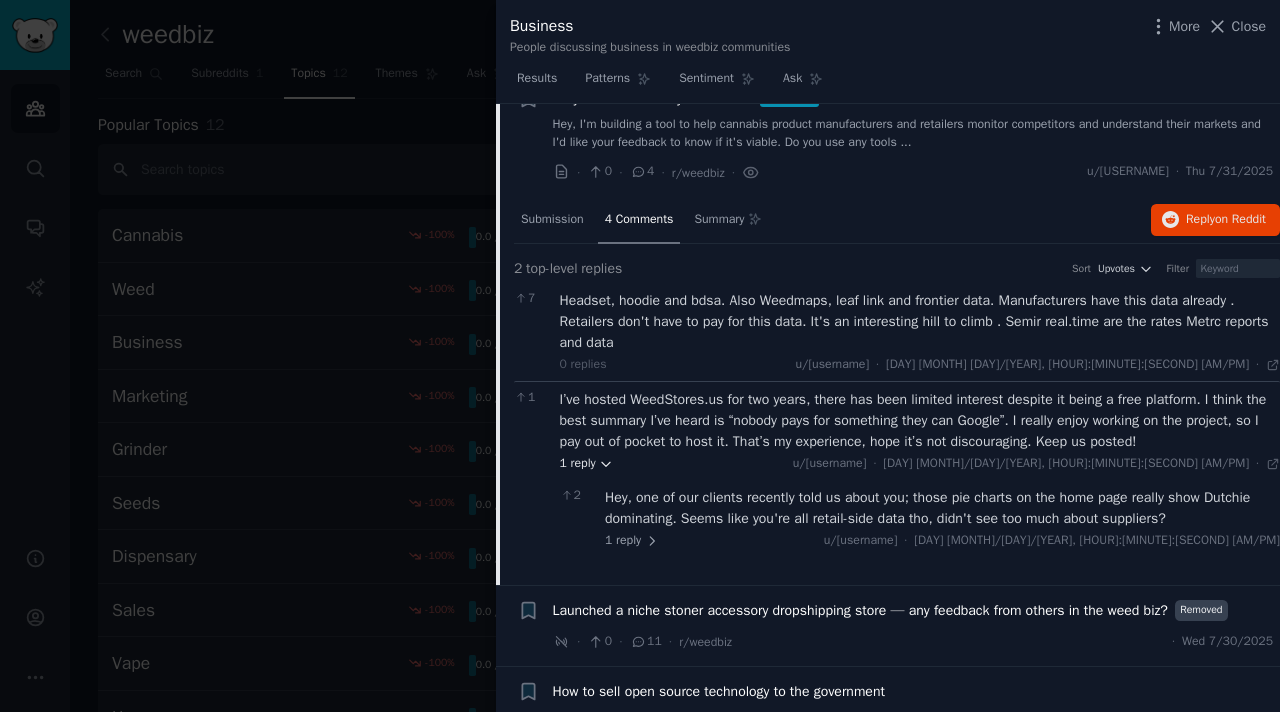 click on "[NUMBER]   [REPLY]" at bounding box center [587, 464] 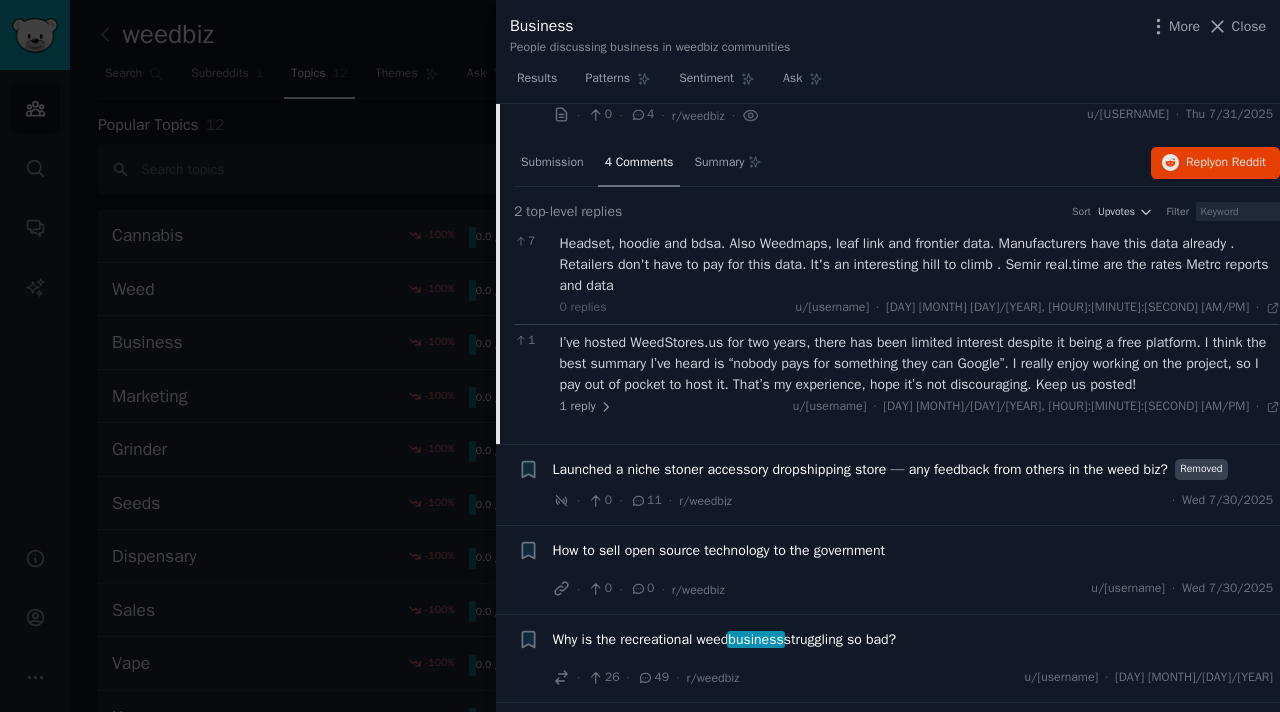 scroll, scrollTop: 153, scrollLeft: 0, axis: vertical 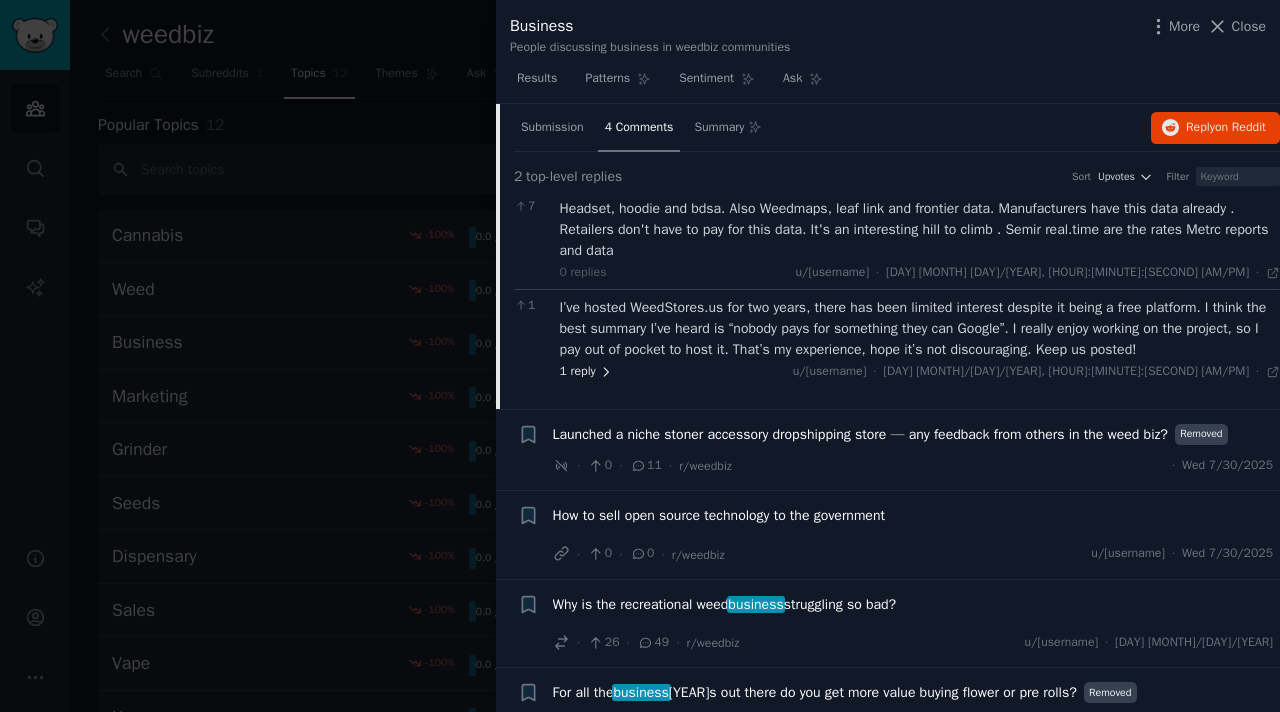 click on "[NUMBER]   [REPLY]" at bounding box center (587, 372) 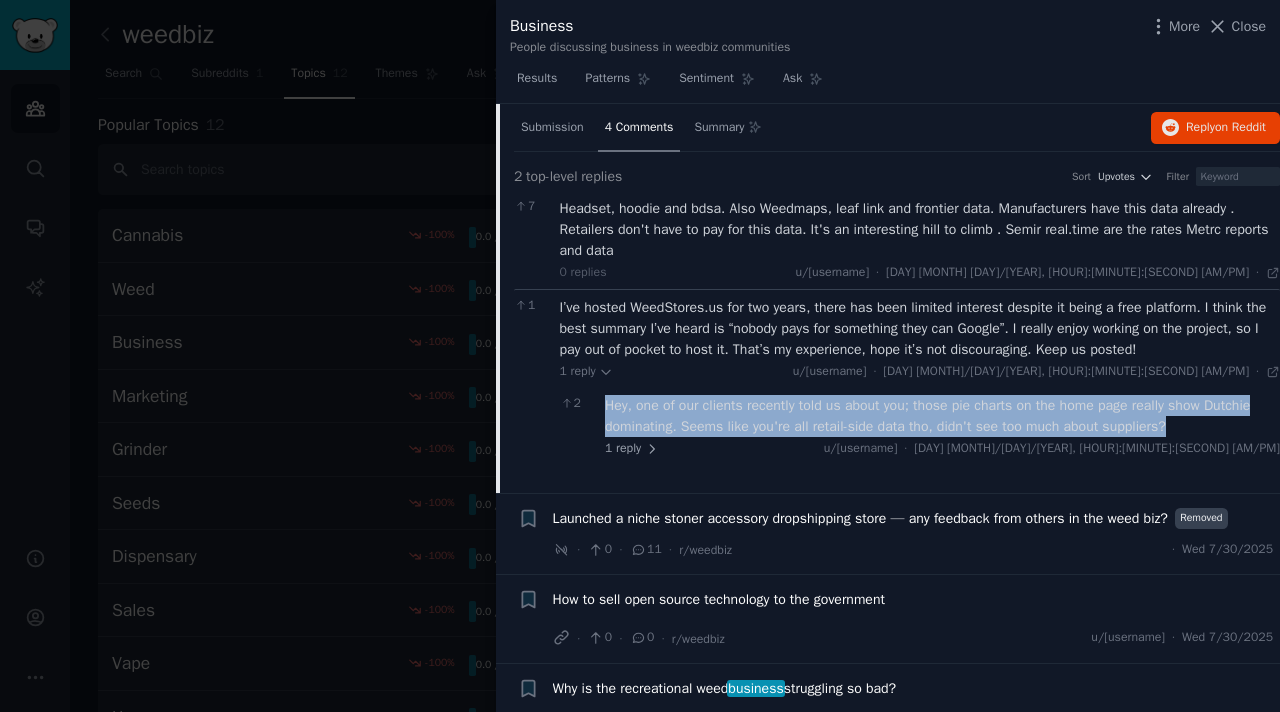 drag, startPoint x: 1254, startPoint y: 421, endPoint x: 1107, endPoint y: 393, distance: 149.64291 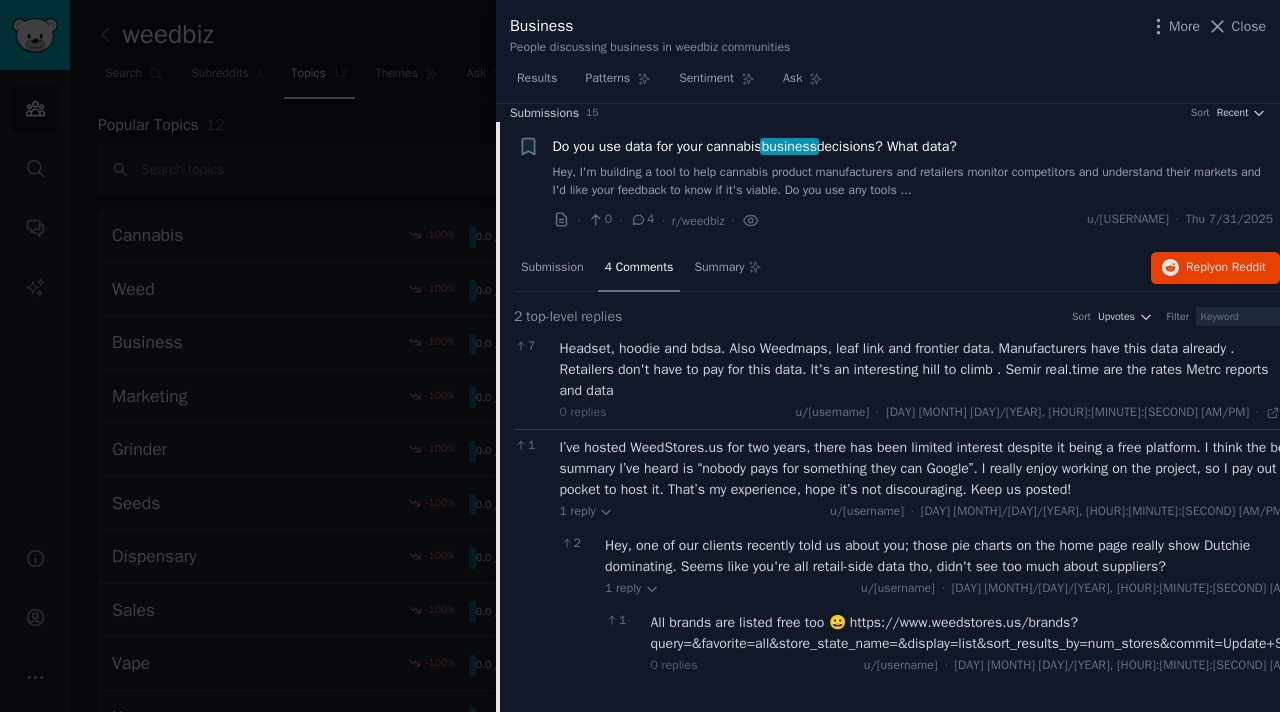 scroll, scrollTop: 0, scrollLeft: 0, axis: both 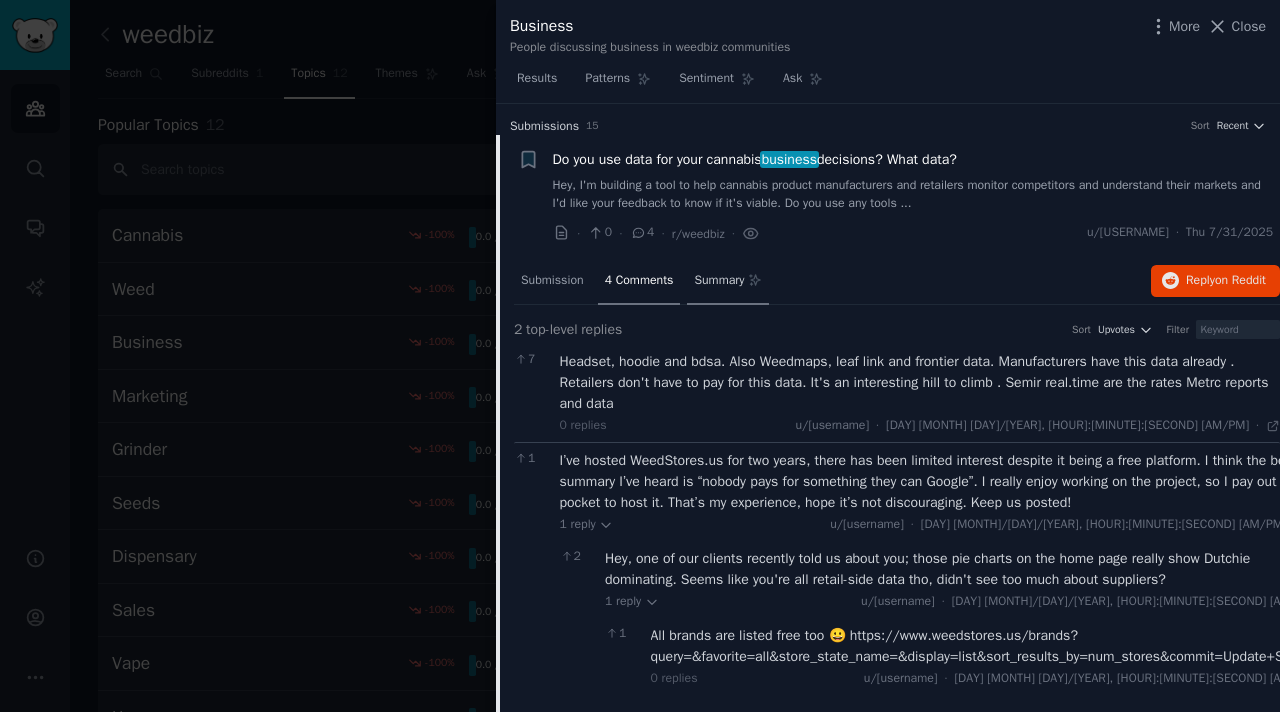 click on "Summary" at bounding box center [719, 281] 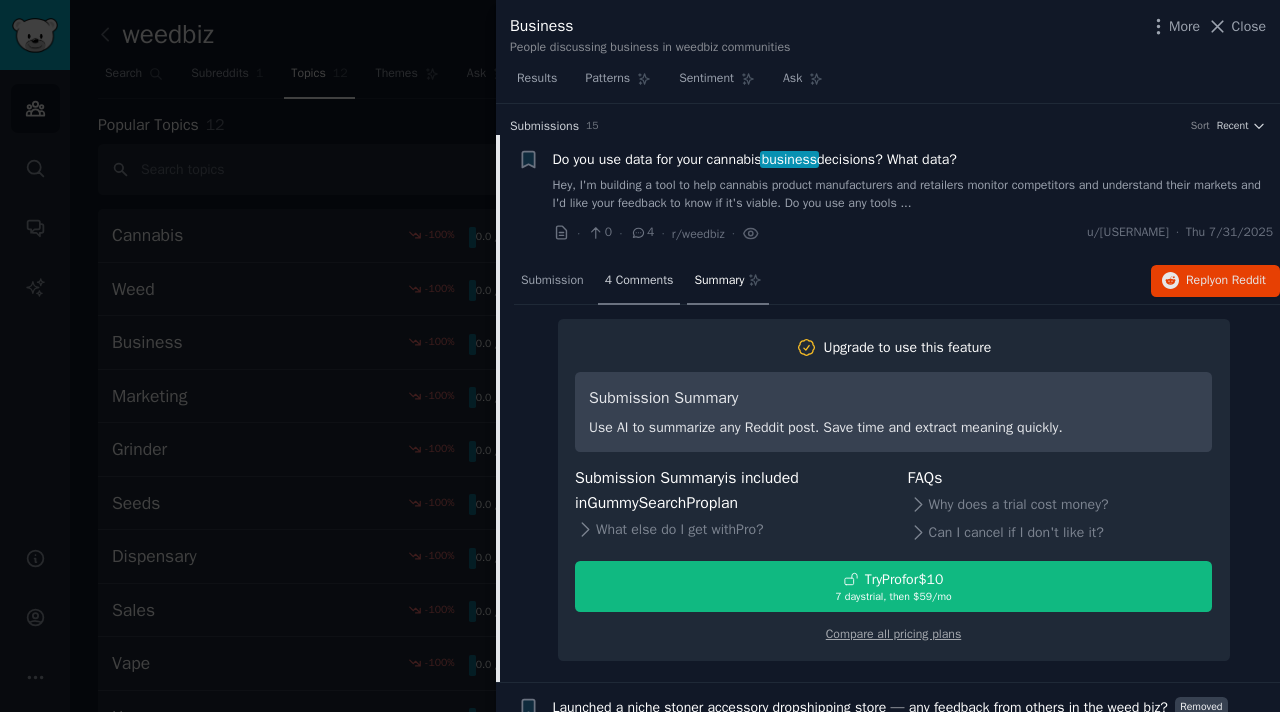 click on "4 Comments" at bounding box center (639, 281) 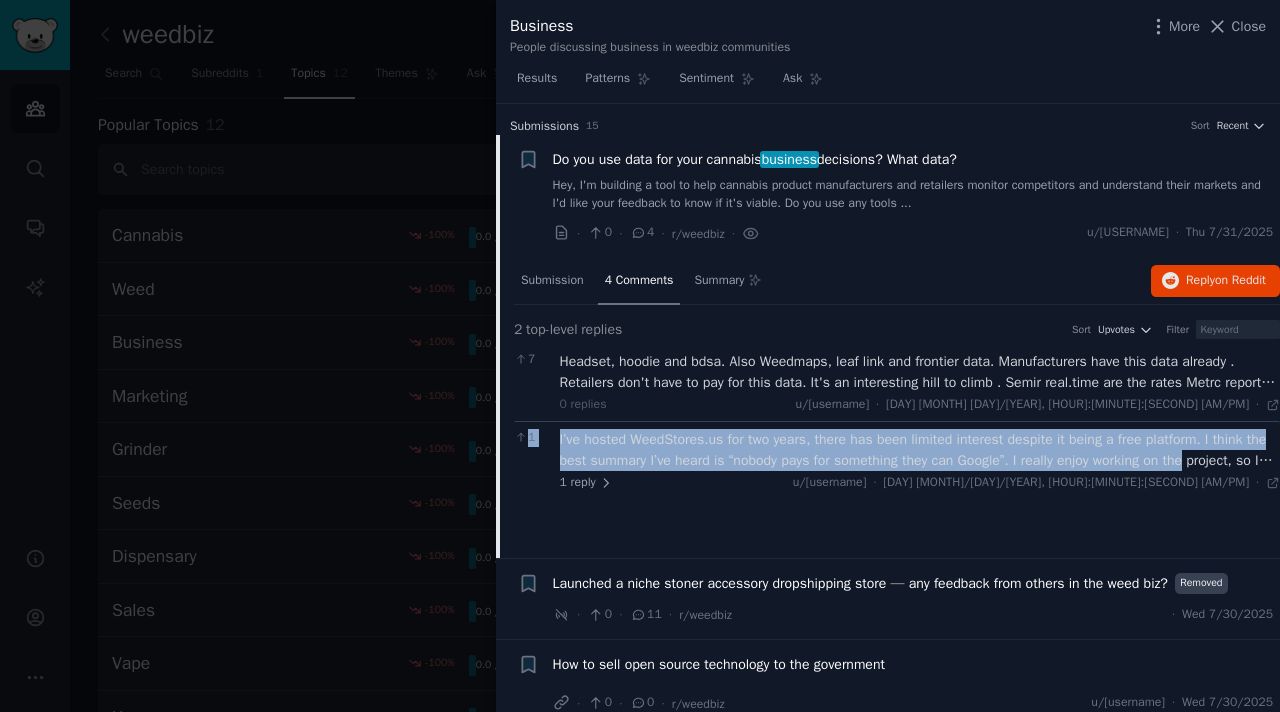 drag, startPoint x: 1246, startPoint y: 460, endPoint x: 527, endPoint y: 436, distance: 719.40045 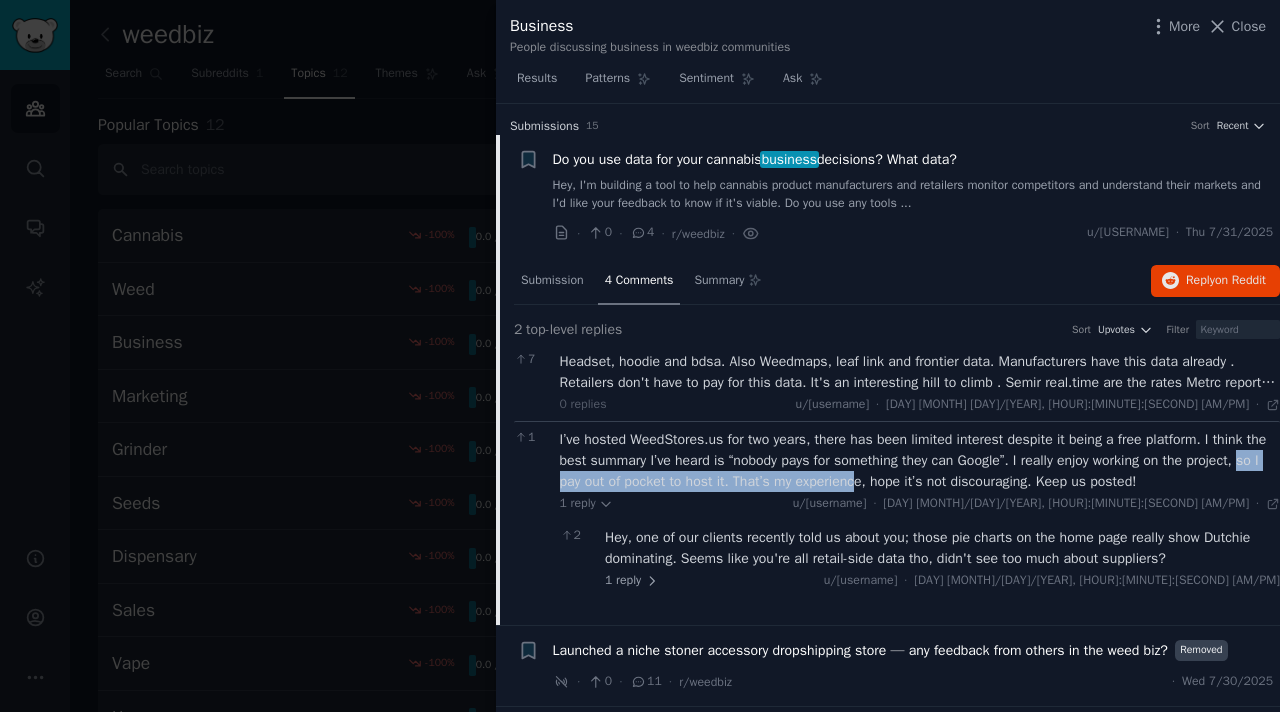 drag, startPoint x: 612, startPoint y: 484, endPoint x: 949, endPoint y: 485, distance: 337.0015 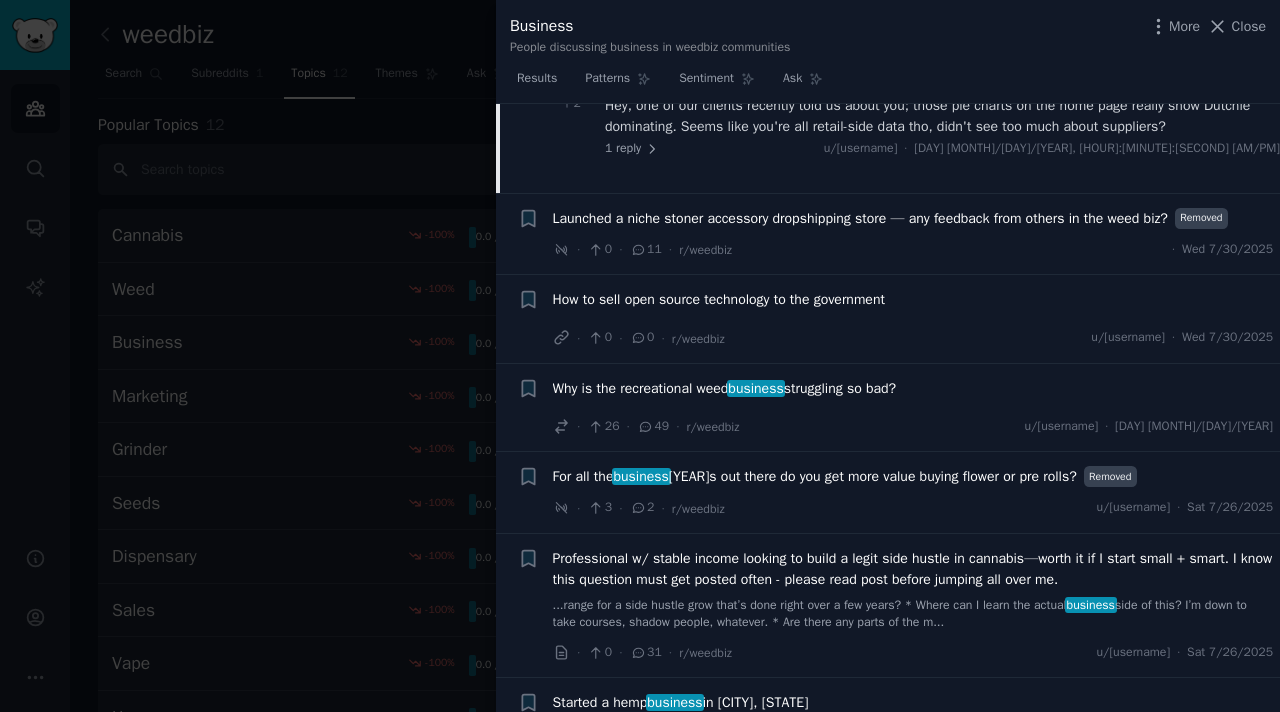 scroll, scrollTop: 434, scrollLeft: 0, axis: vertical 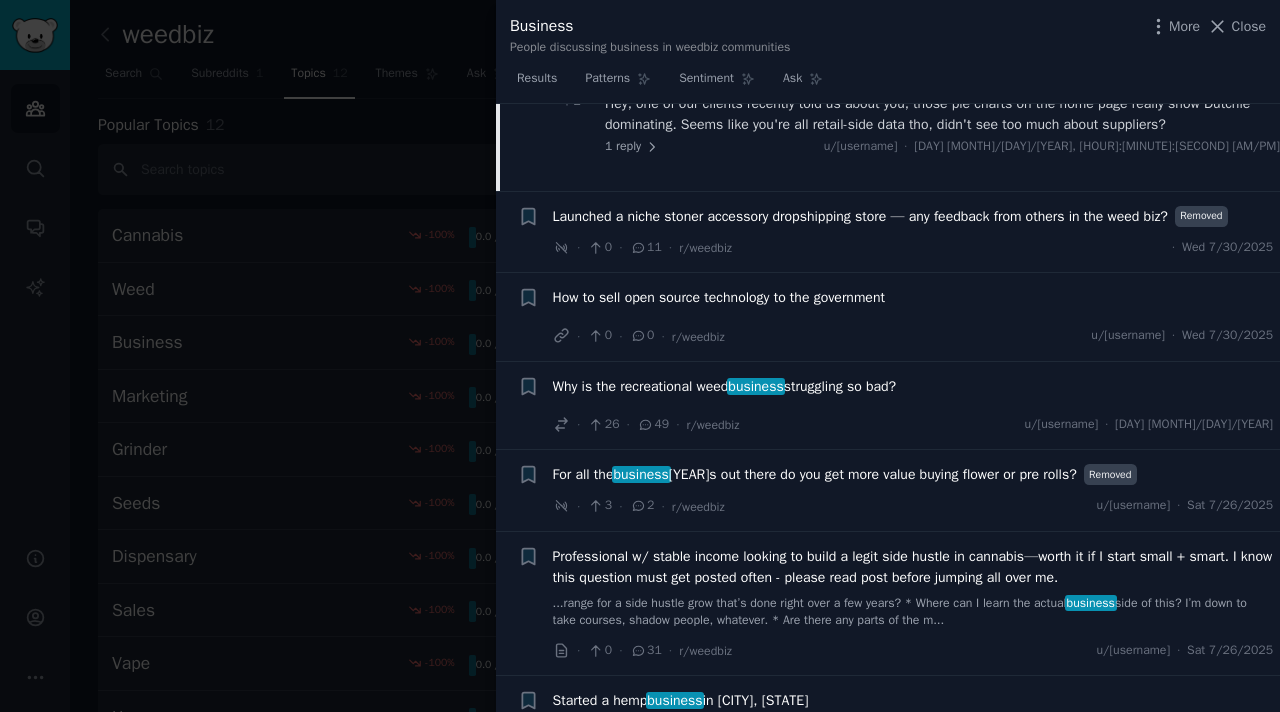 click on "Why is the recreational weed  business  struggling so bad?" at bounding box center (725, 386) 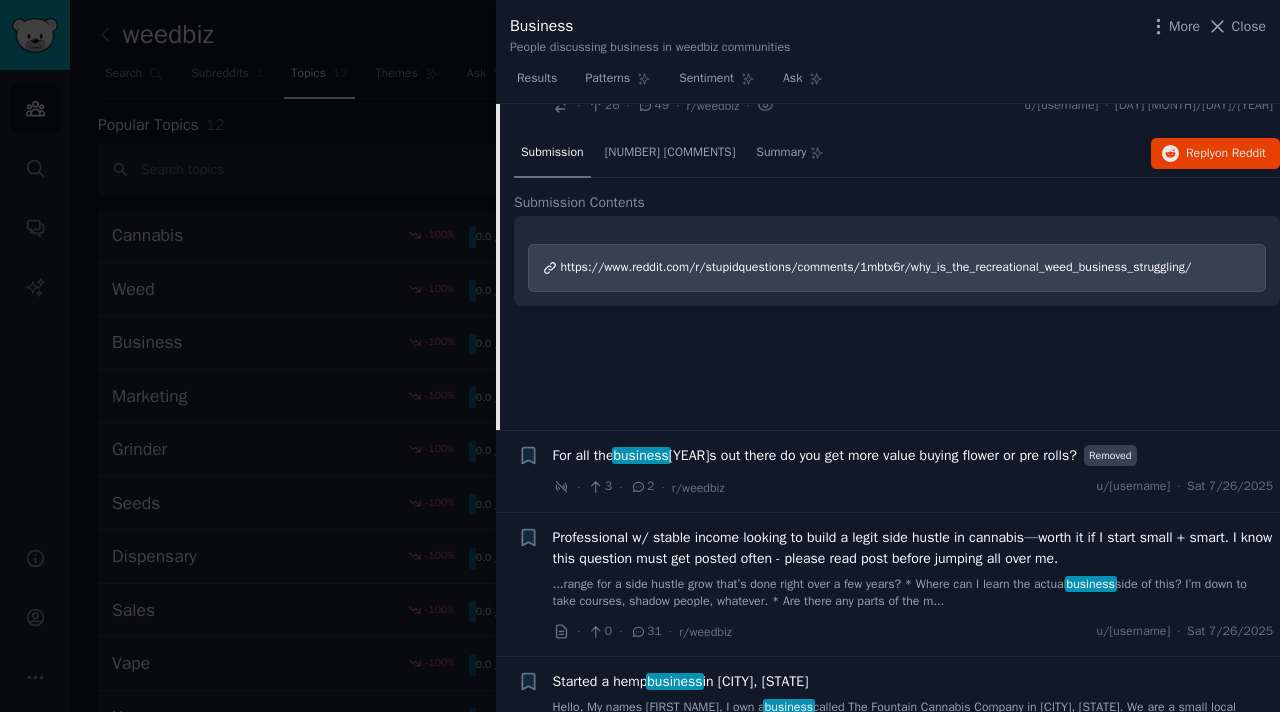 scroll, scrollTop: 346, scrollLeft: 0, axis: vertical 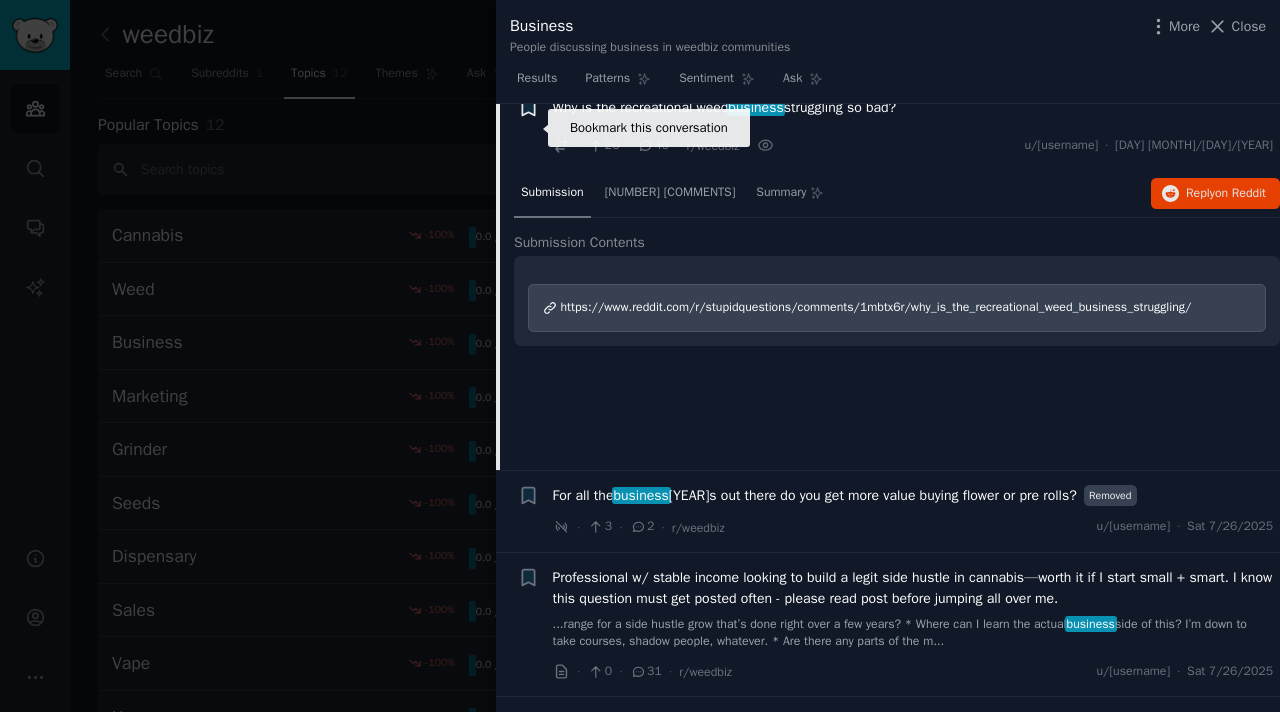 drag, startPoint x: 981, startPoint y: 147, endPoint x: 530, endPoint y: 123, distance: 451.63812 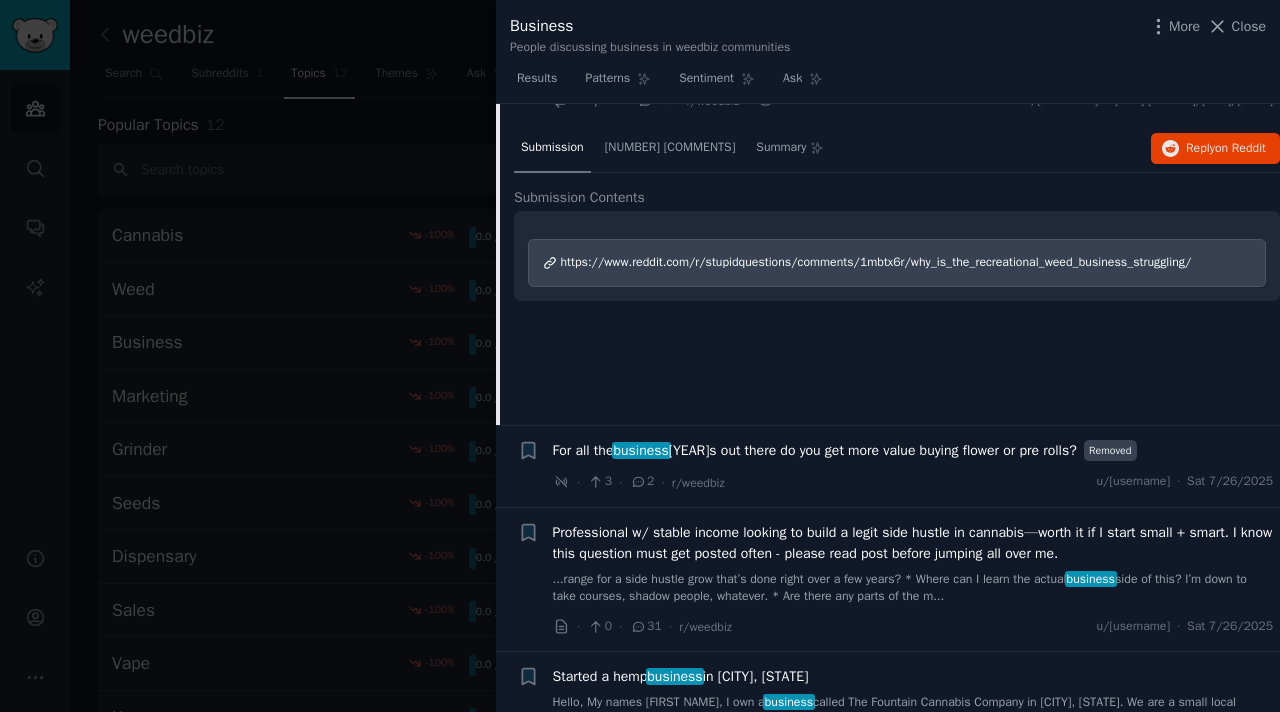 scroll, scrollTop: 392, scrollLeft: 0, axis: vertical 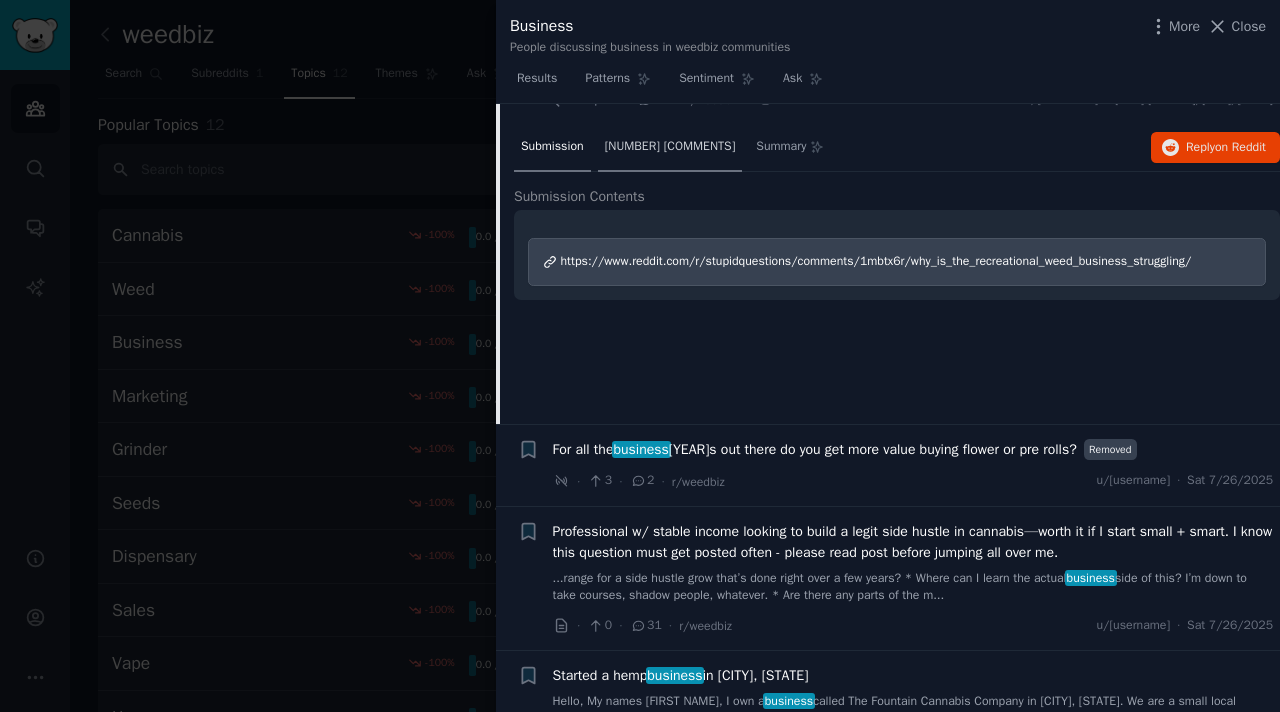 click on "[NUMBER] [COMMENTS]" at bounding box center [670, 147] 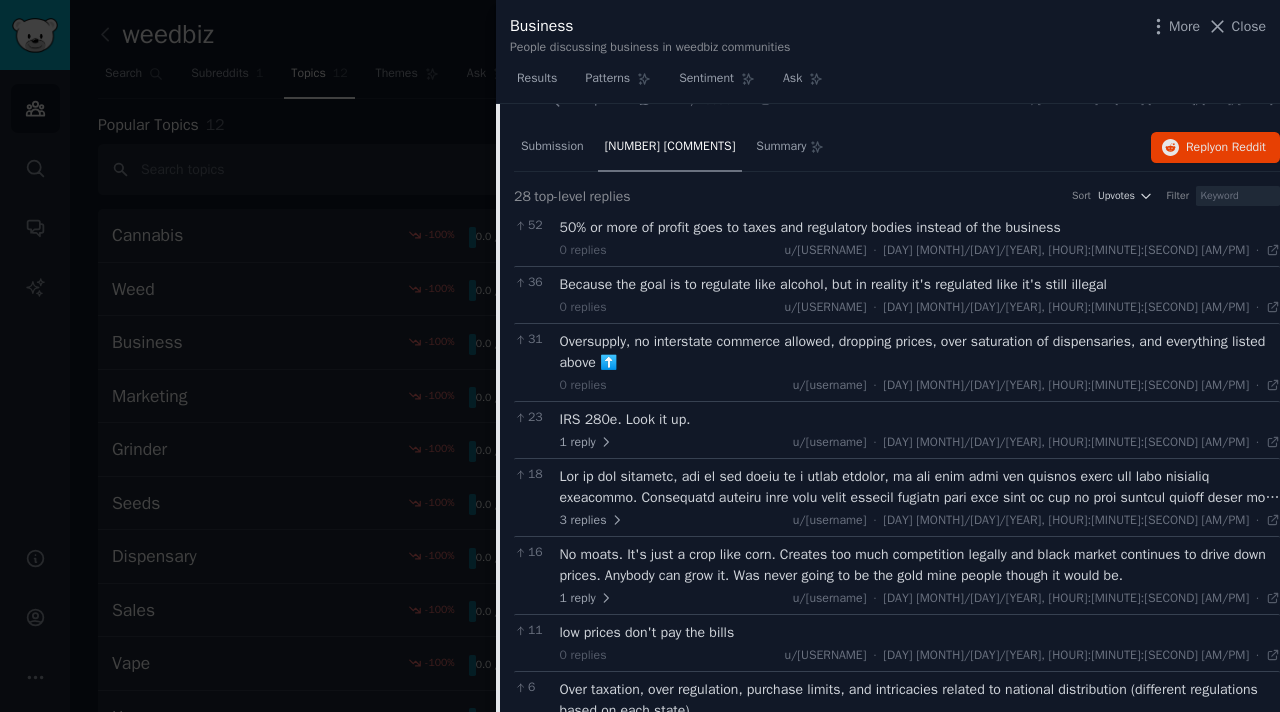 click on "50% or more of profit goes to taxes and regulatory bodies instead of the business" at bounding box center [920, 227] 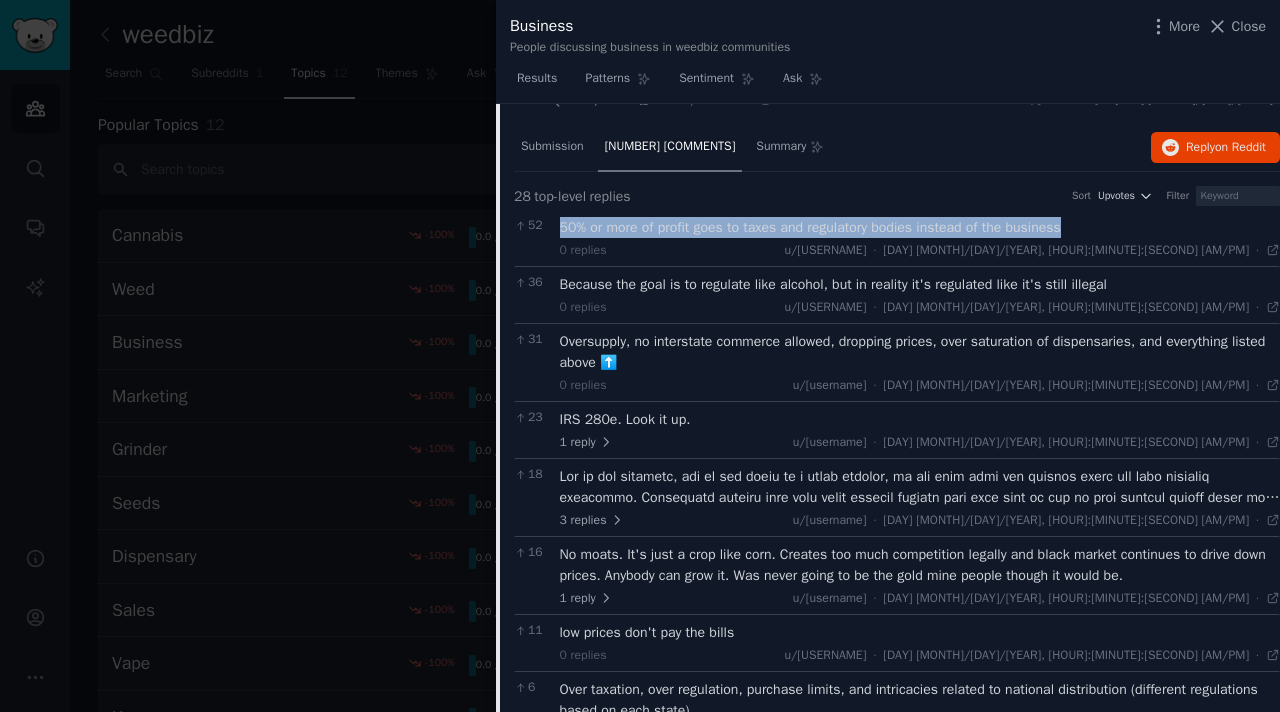 drag, startPoint x: 1091, startPoint y: 256, endPoint x: 557, endPoint y: 250, distance: 534.0337 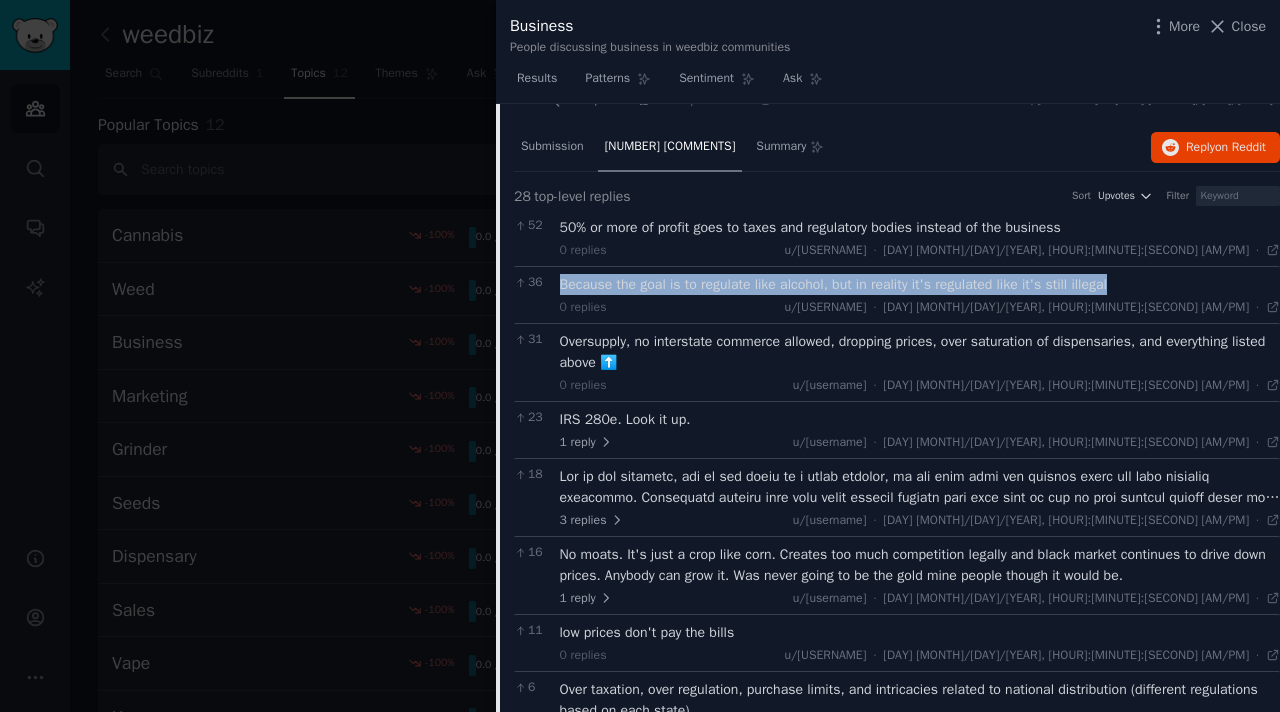 drag, startPoint x: 557, startPoint y: 303, endPoint x: 1140, endPoint y: 301, distance: 583.0034 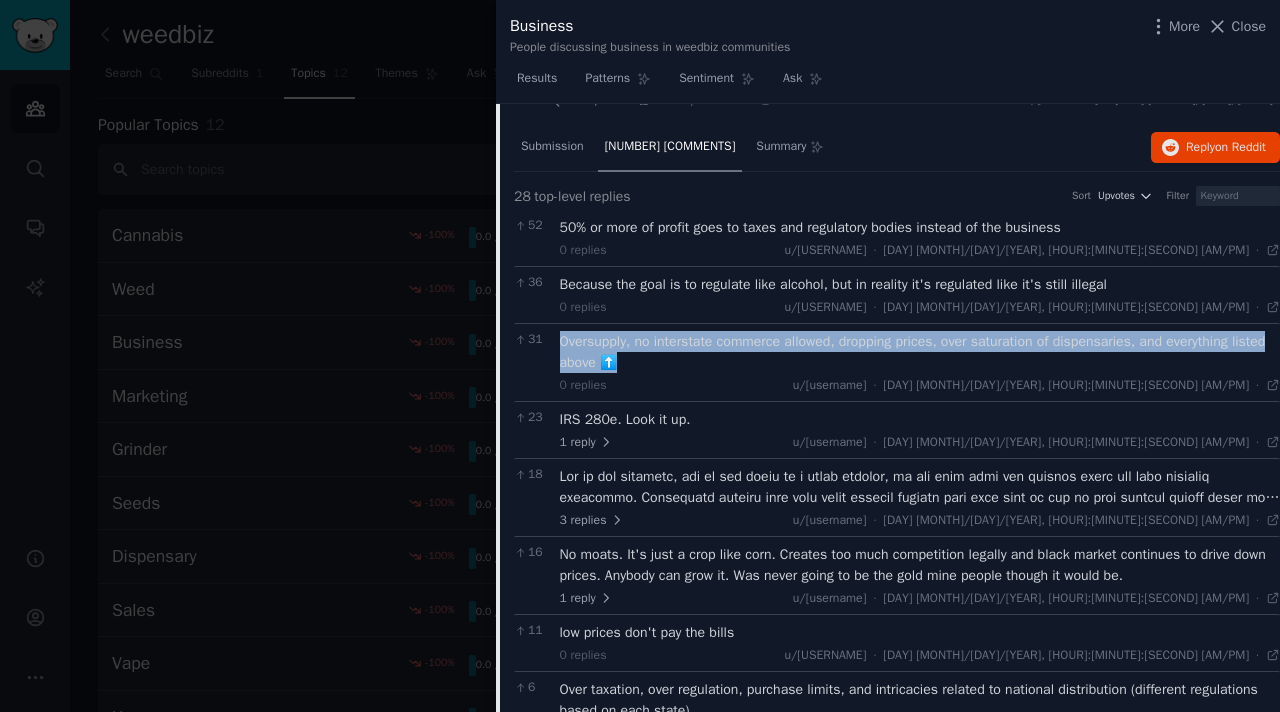 drag, startPoint x: 625, startPoint y: 394, endPoint x: 538, endPoint y: 371, distance: 89.98889 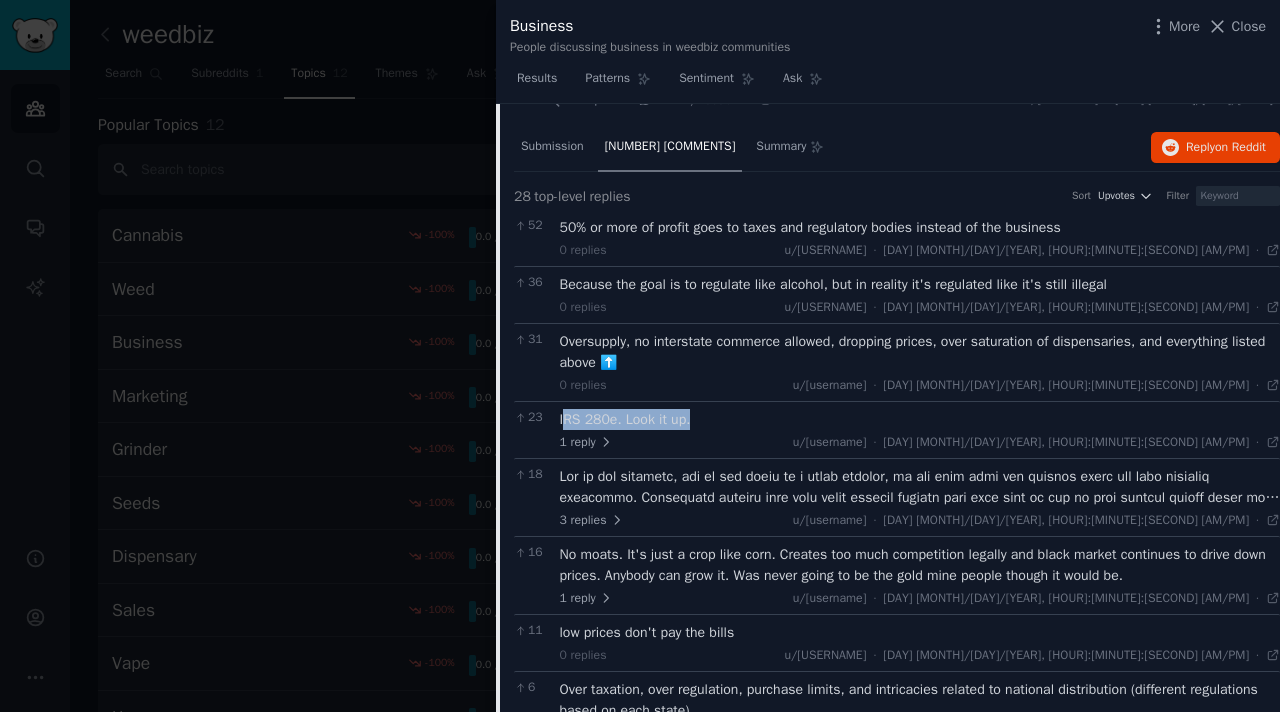 drag, startPoint x: 699, startPoint y: 445, endPoint x: 562, endPoint y: 437, distance: 137.23338 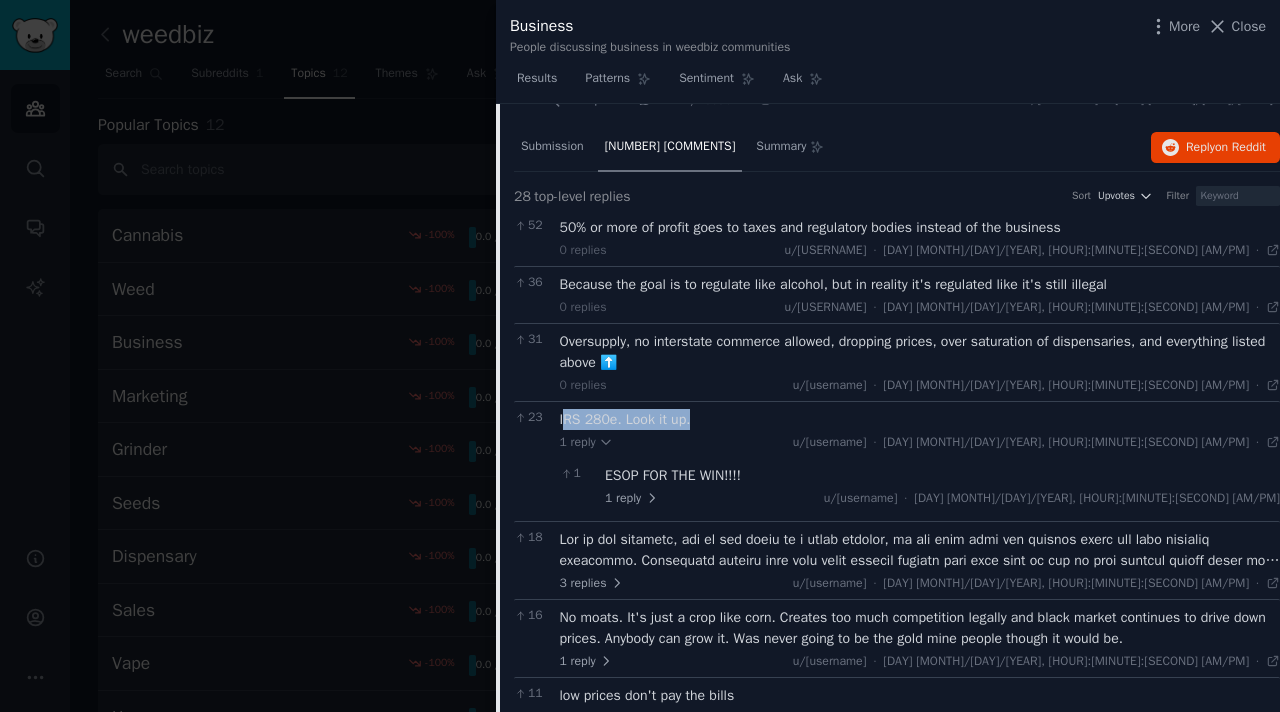 click on "IRS 280e. Look it up." at bounding box center (920, 419) 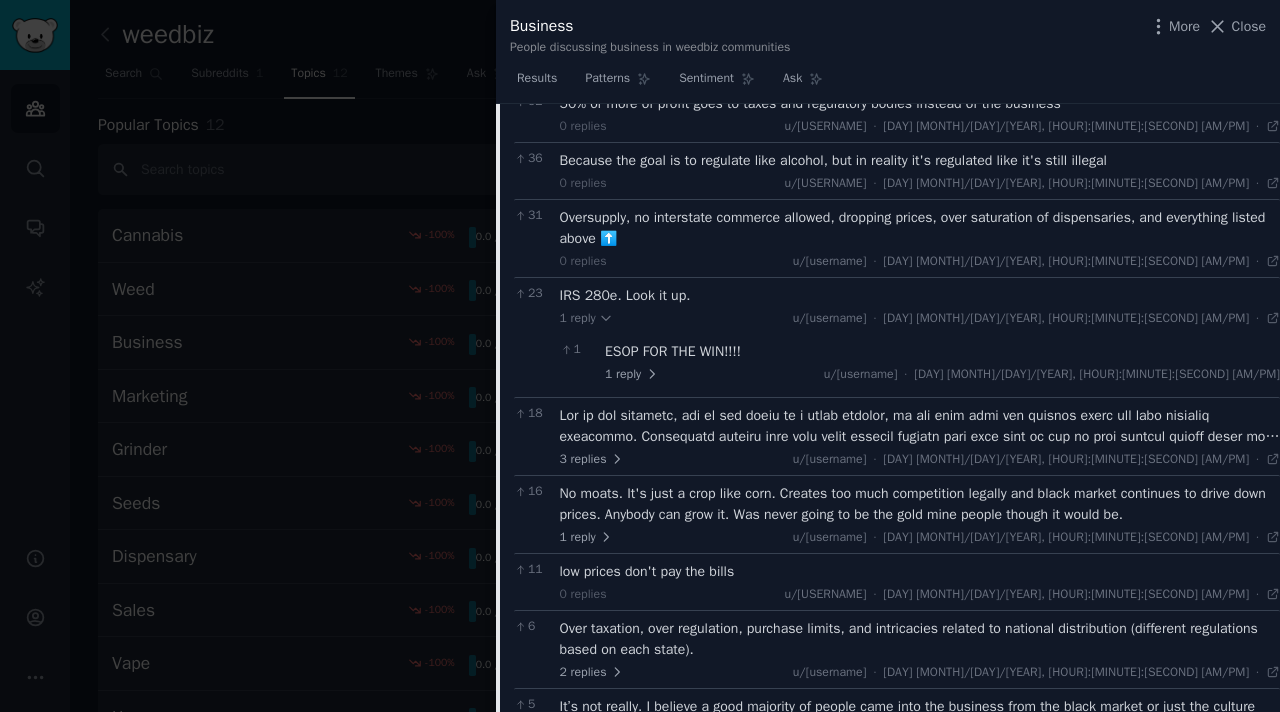 scroll, scrollTop: 531, scrollLeft: 0, axis: vertical 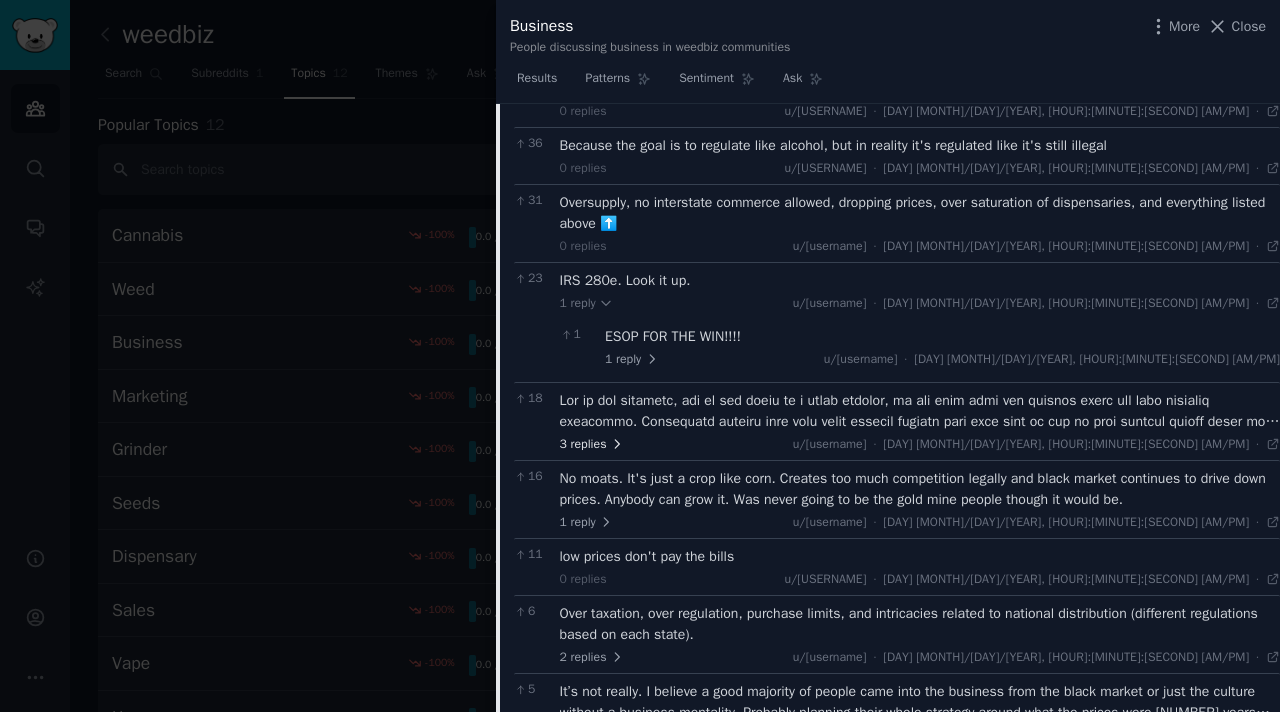 click on "3   replies" at bounding box center [592, 445] 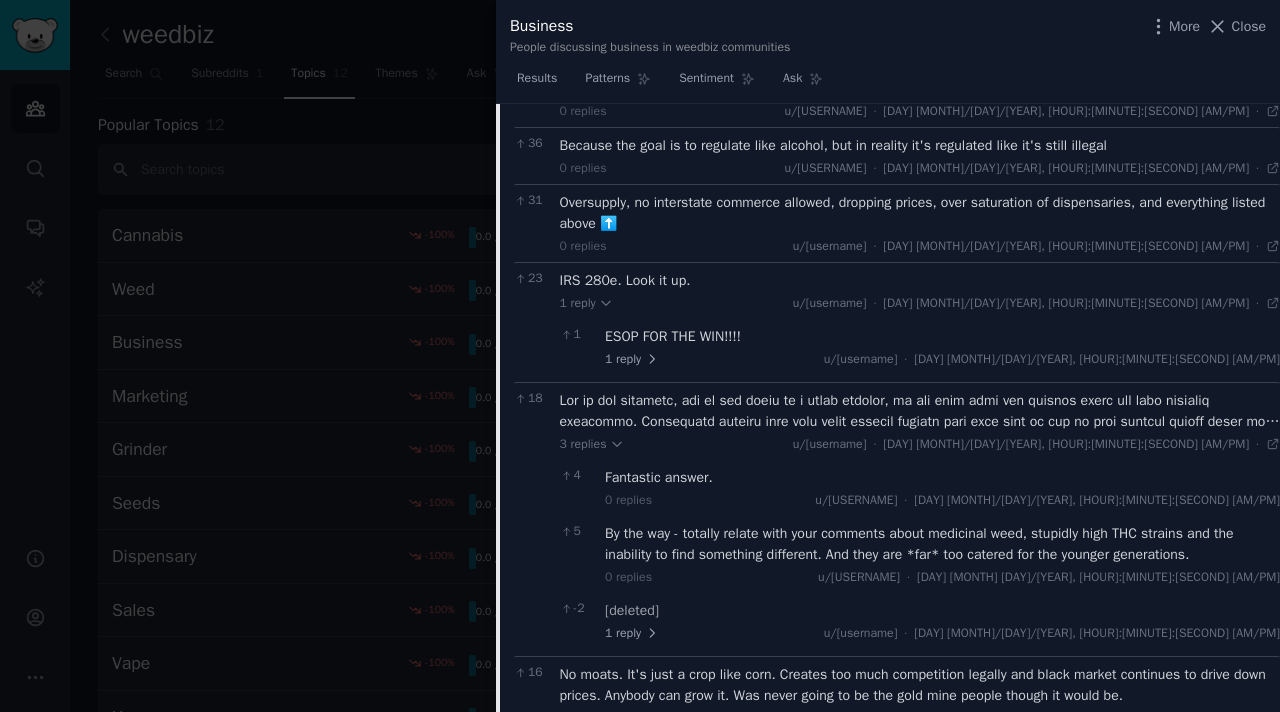 click at bounding box center [920, 411] 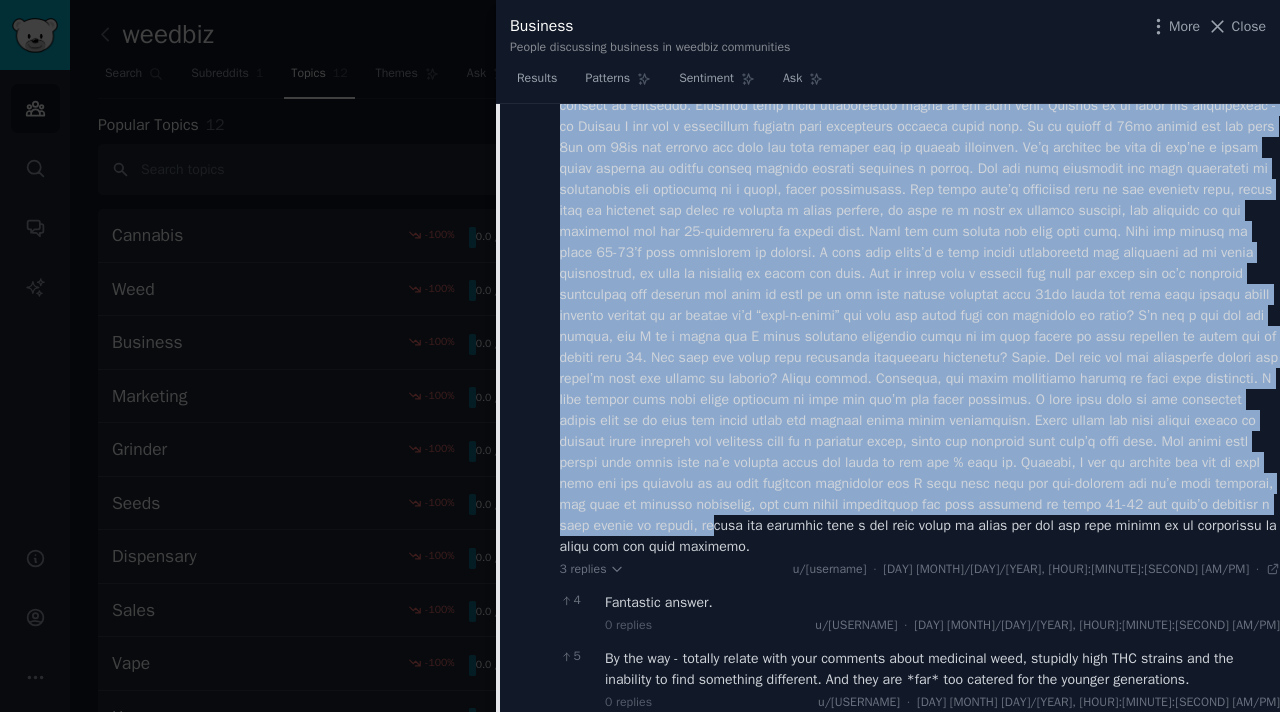 scroll, scrollTop: 1078, scrollLeft: 0, axis: vertical 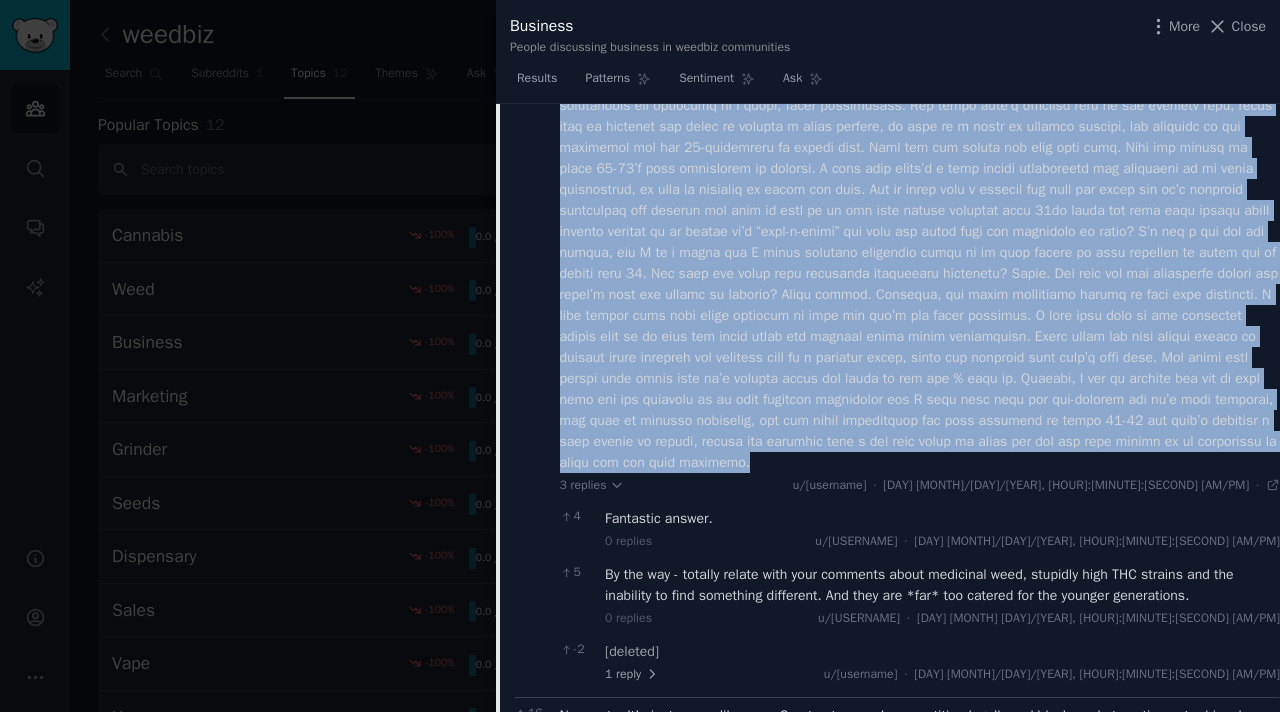 drag, startPoint x: 561, startPoint y: 421, endPoint x: 893, endPoint y: 522, distance: 347.02304 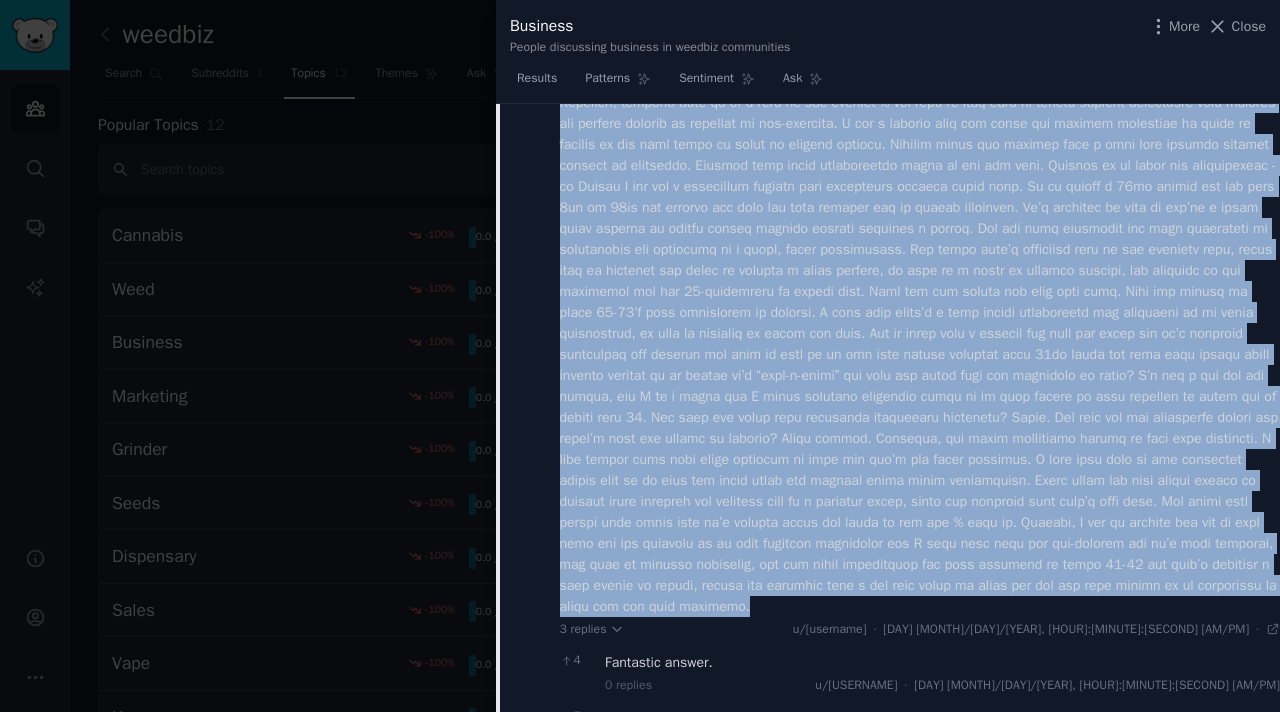 scroll, scrollTop: 1044, scrollLeft: 0, axis: vertical 